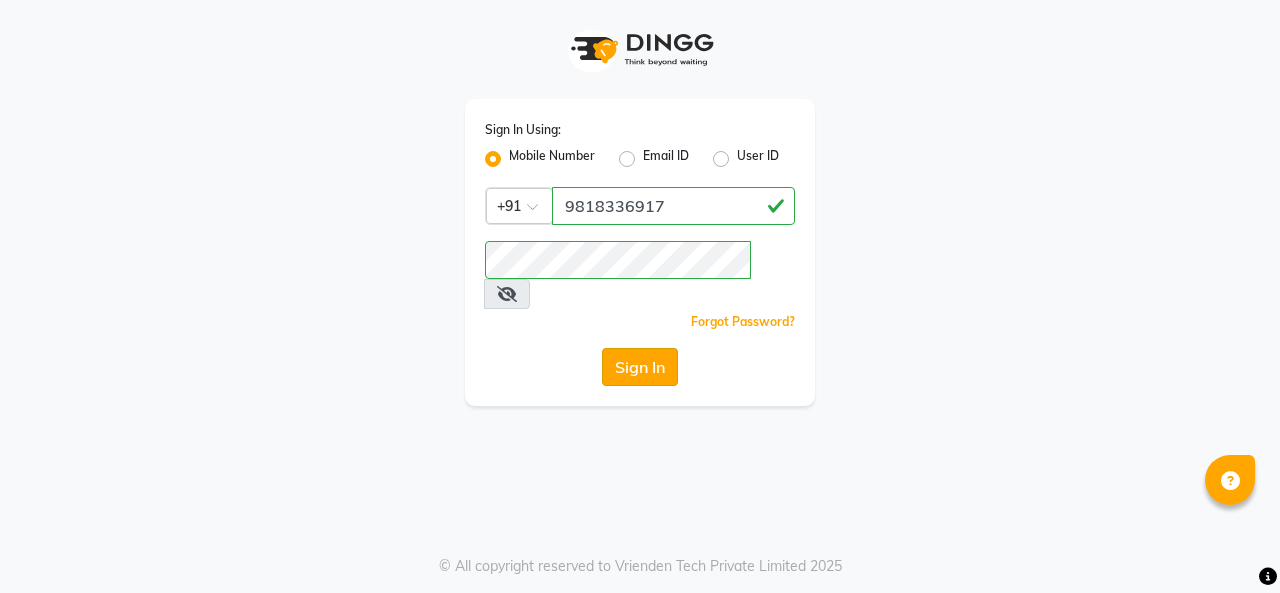 scroll, scrollTop: 0, scrollLeft: 0, axis: both 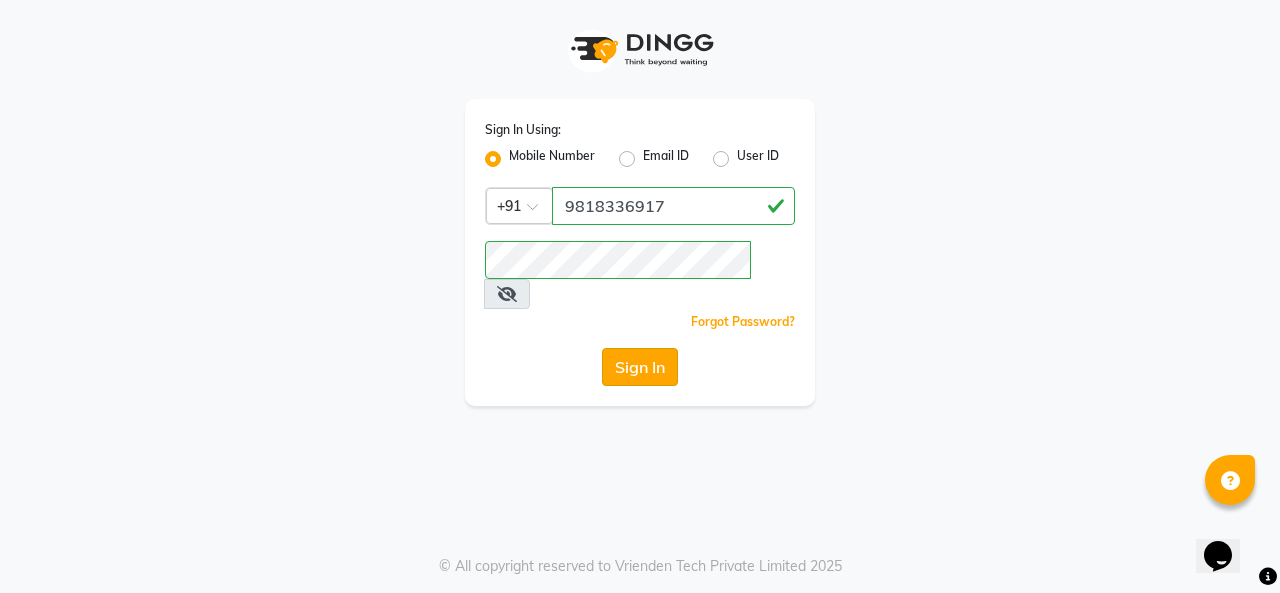 click on "Sign In" 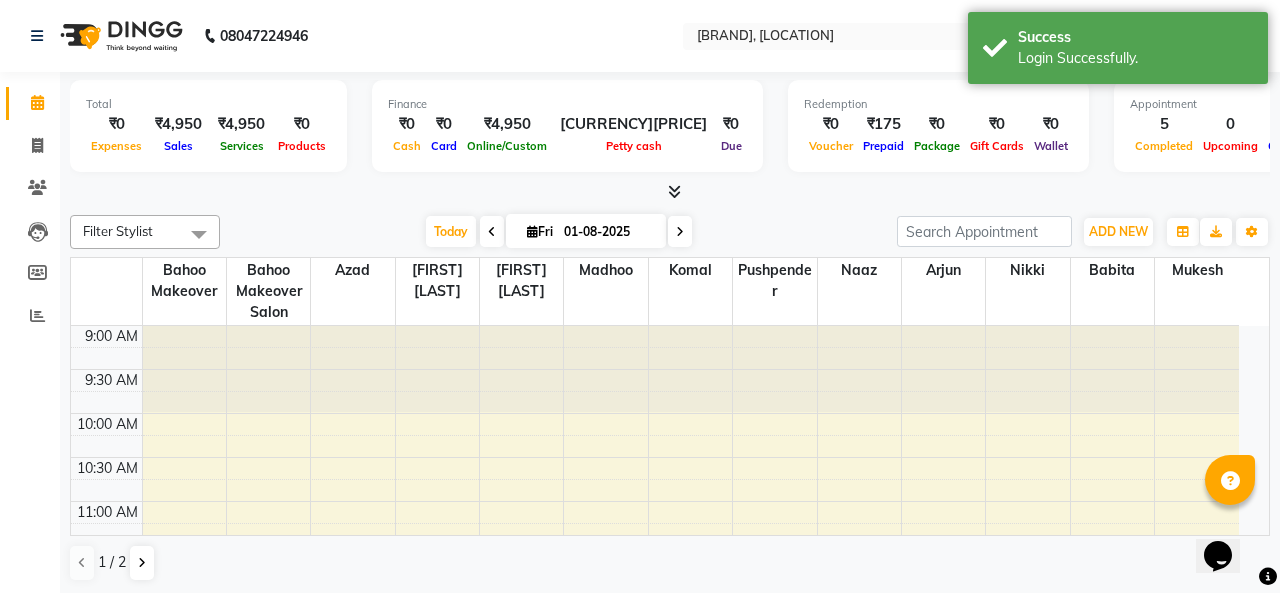 select on "en" 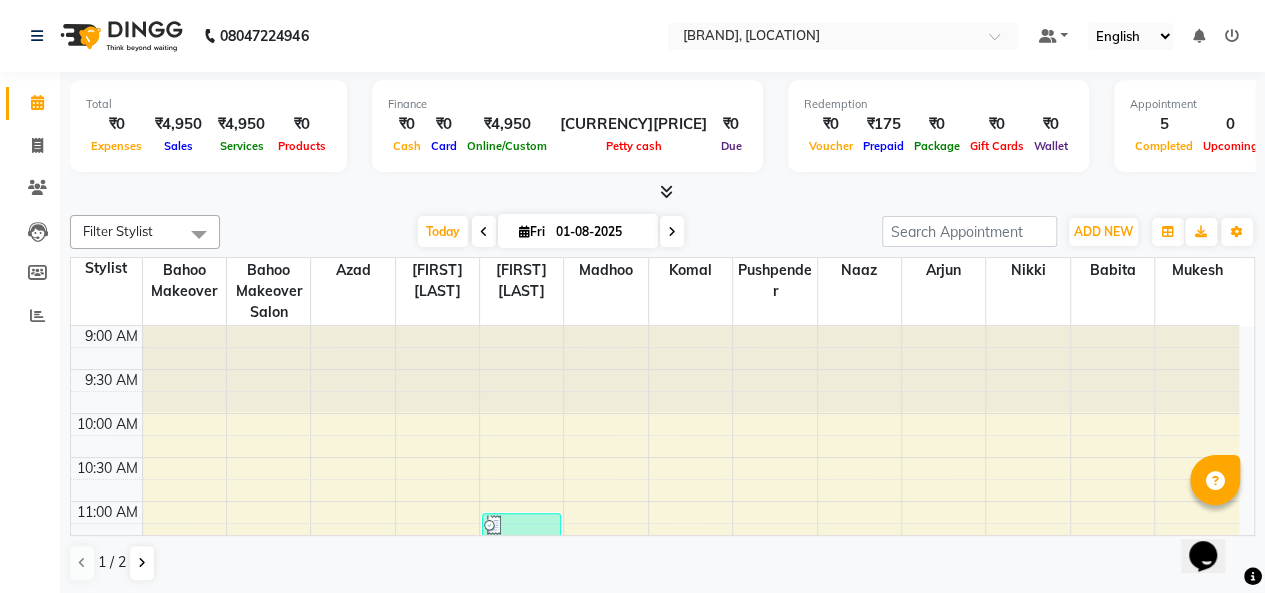scroll, scrollTop: 0, scrollLeft: 0, axis: both 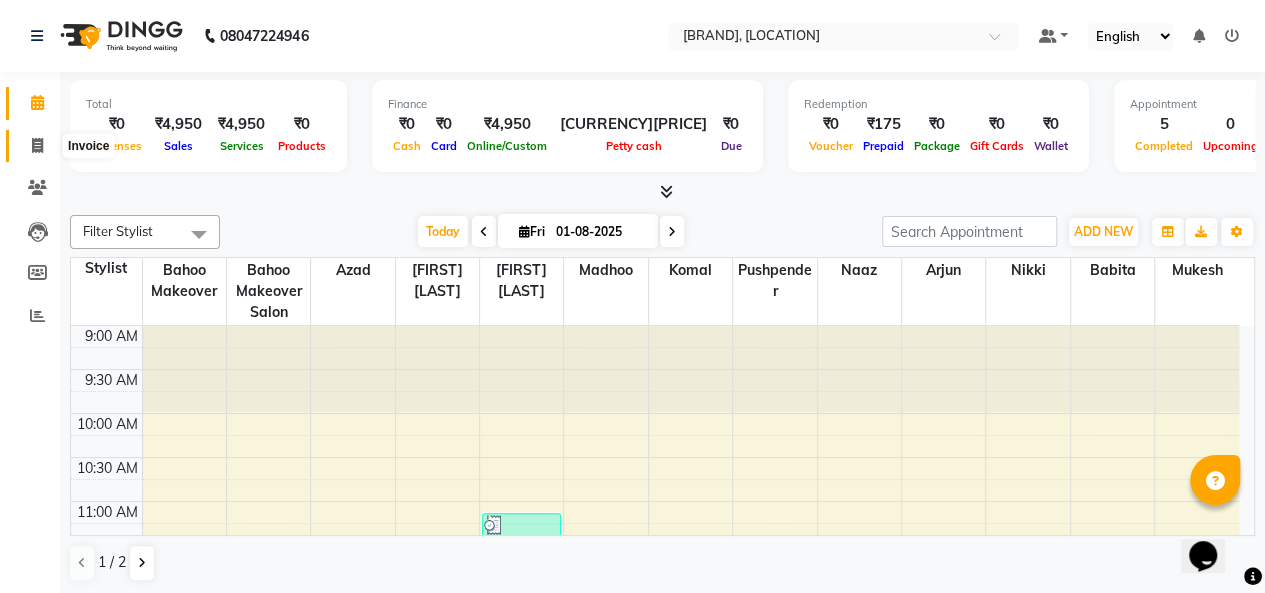 click 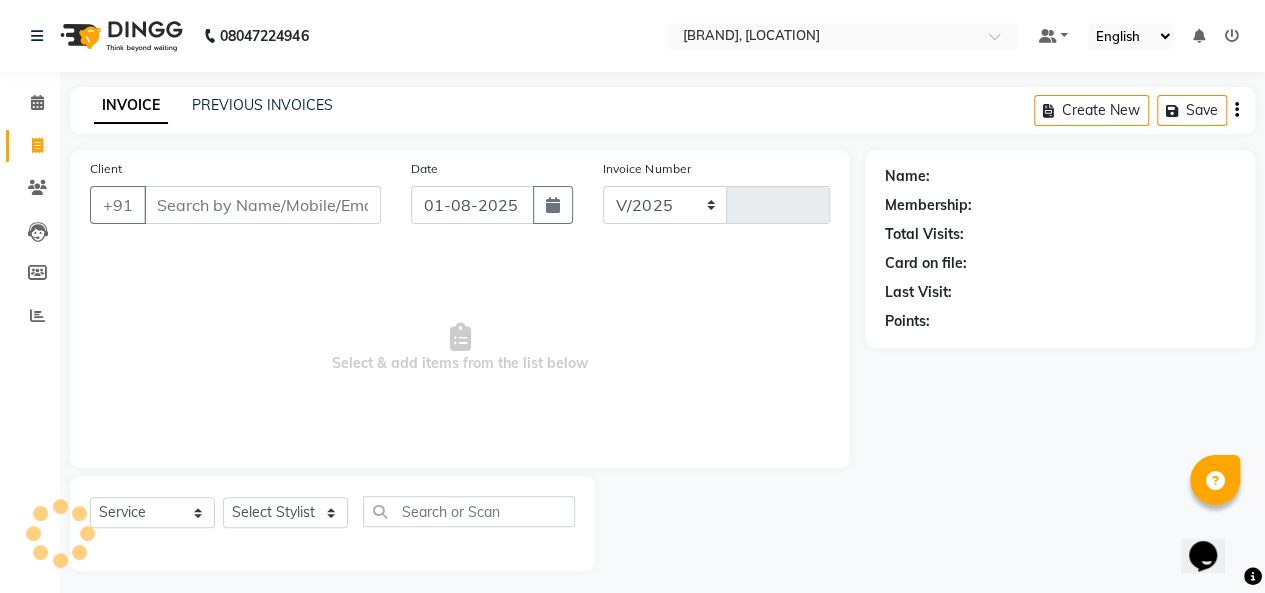 select on "6856" 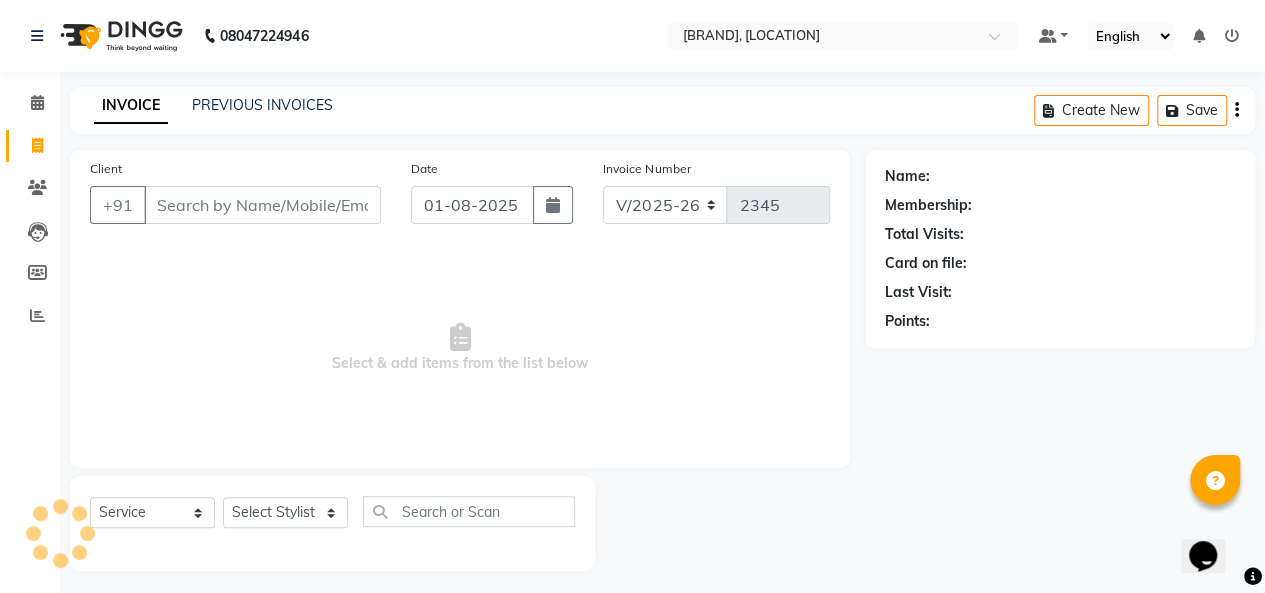 scroll, scrollTop: 7, scrollLeft: 0, axis: vertical 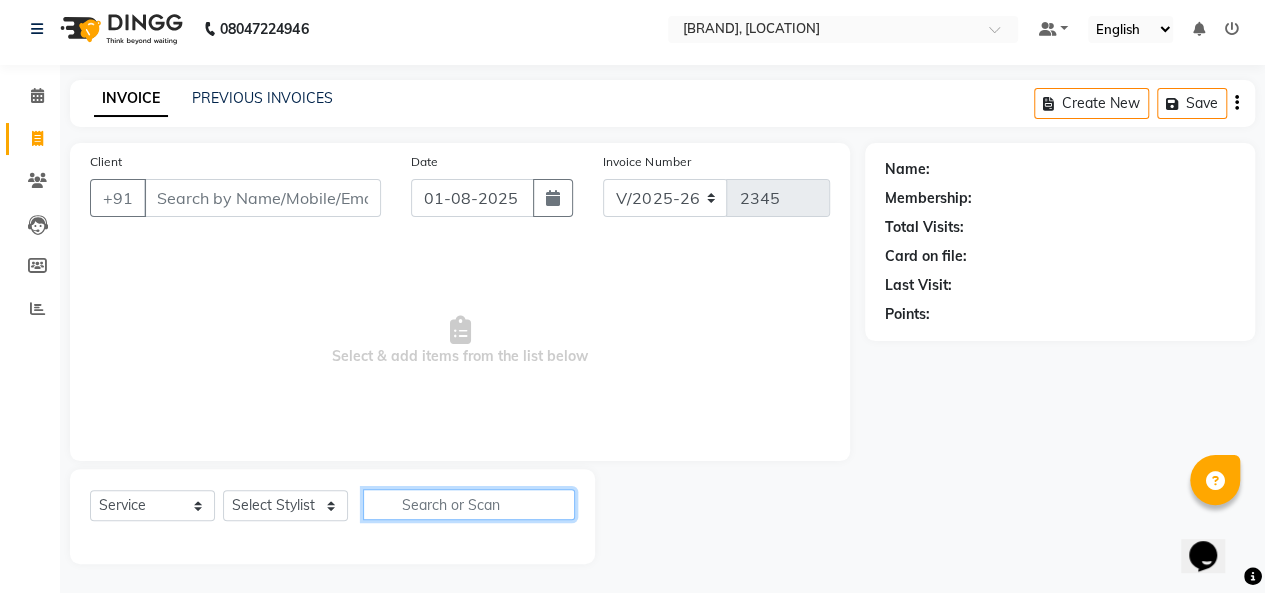 click 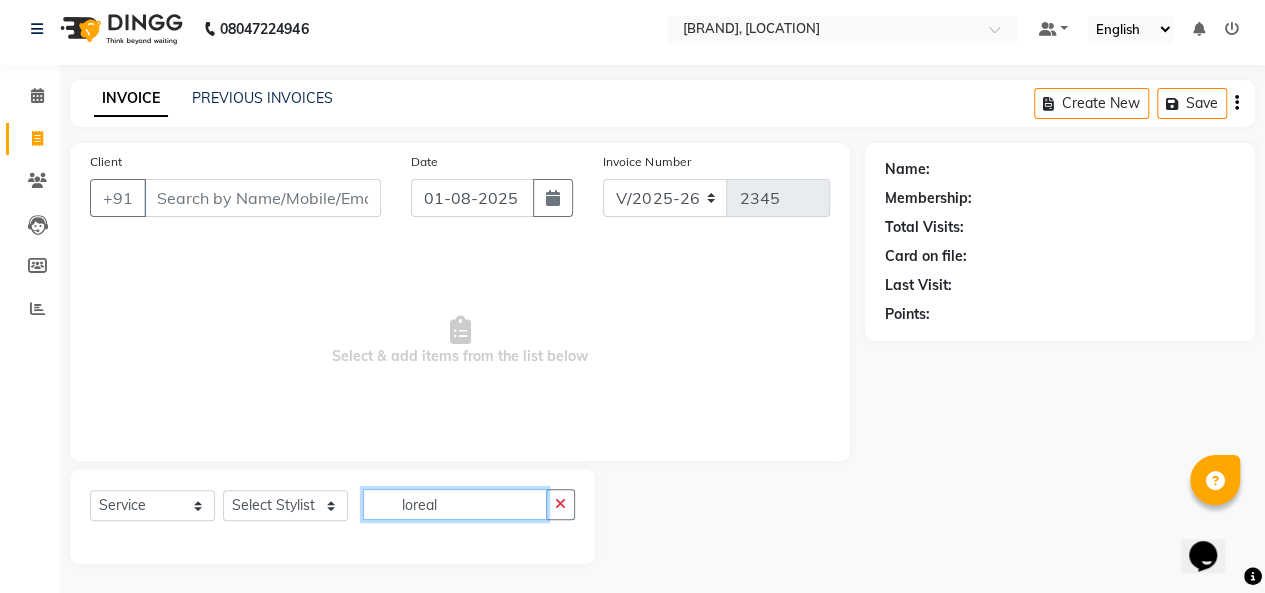 type on "loreal" 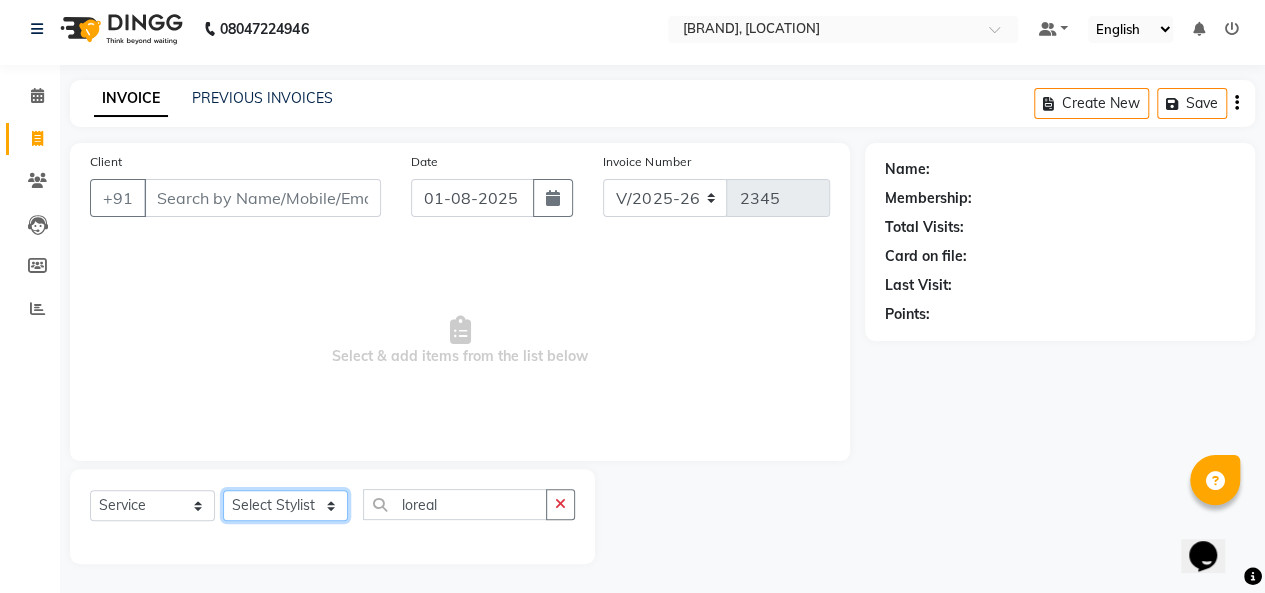 click on "Select Stylist [NAME] [NAME] [BRAND] [BRAND] [NAME] [NAME] [NAME] [NAME] [NAME] [NAME]" 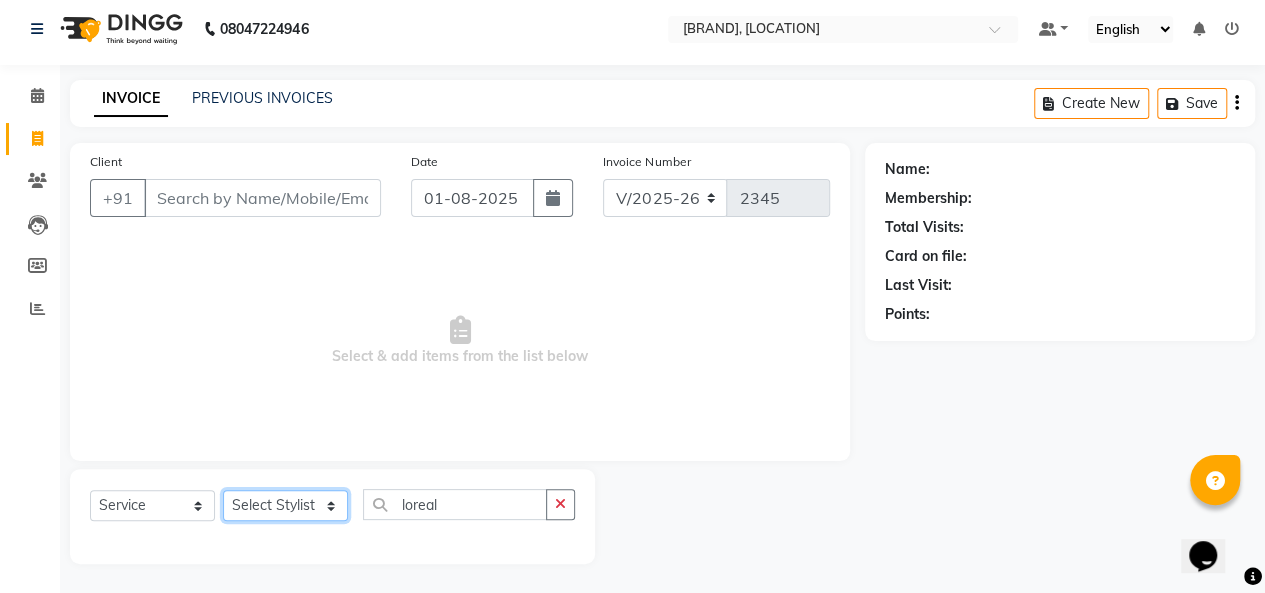 select on "62660" 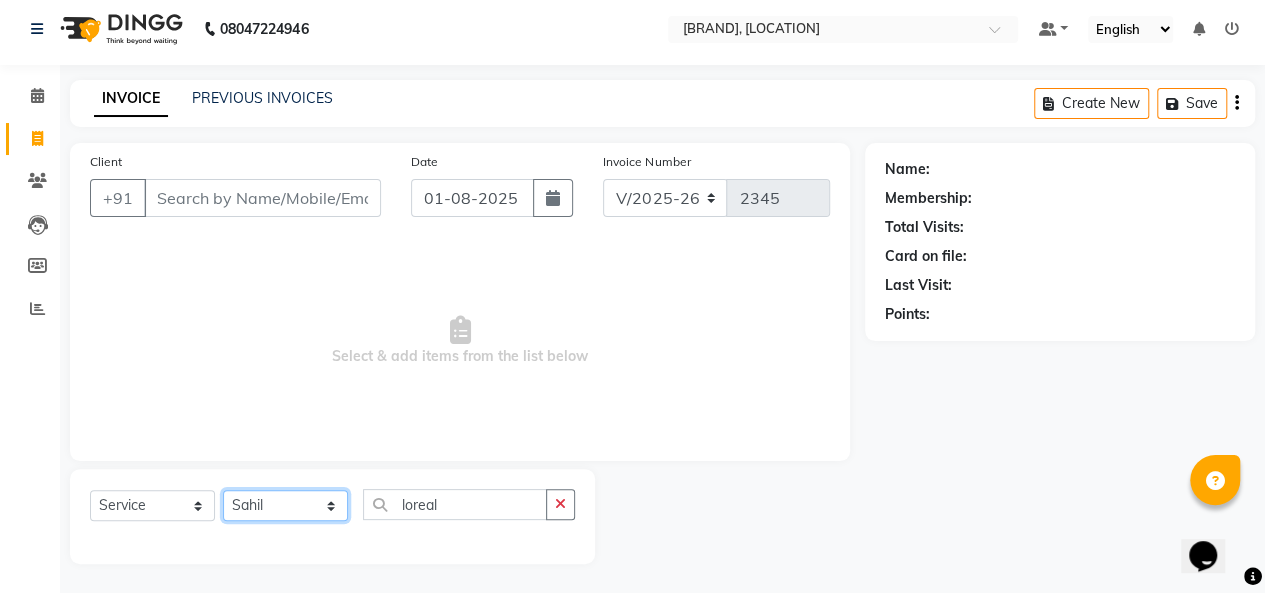 click on "Select Stylist [NAME] [NAME] [BRAND] [BRAND] [NAME] [NAME] [NAME] [NAME] [NAME] [NAME]" 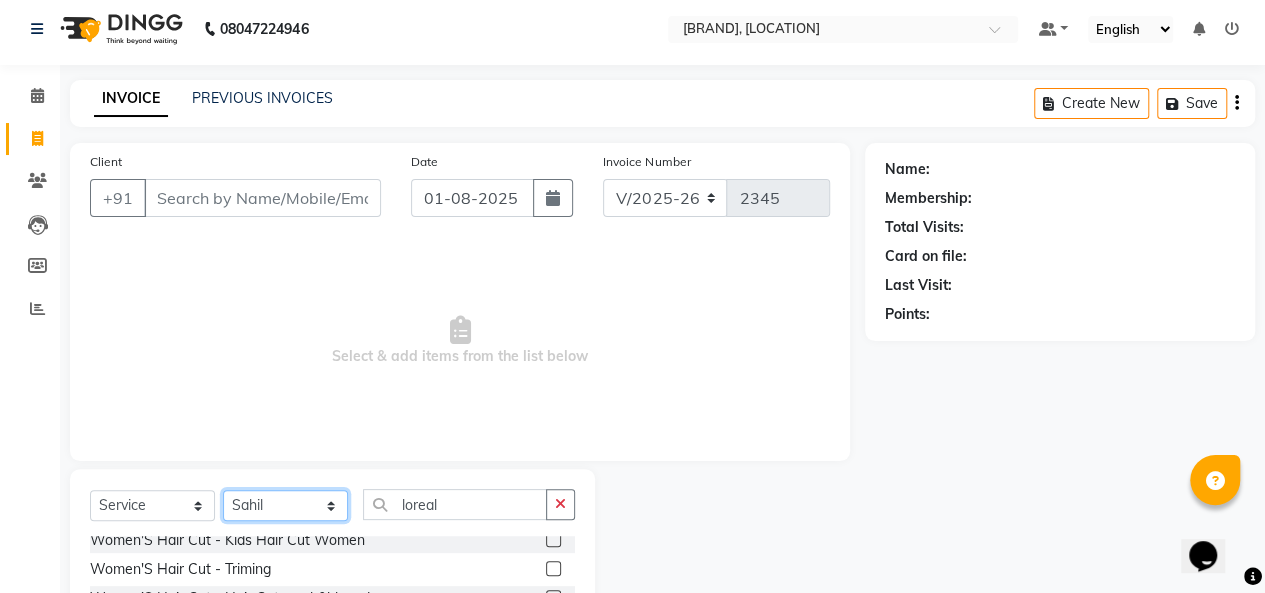 scroll, scrollTop: 184, scrollLeft: 0, axis: vertical 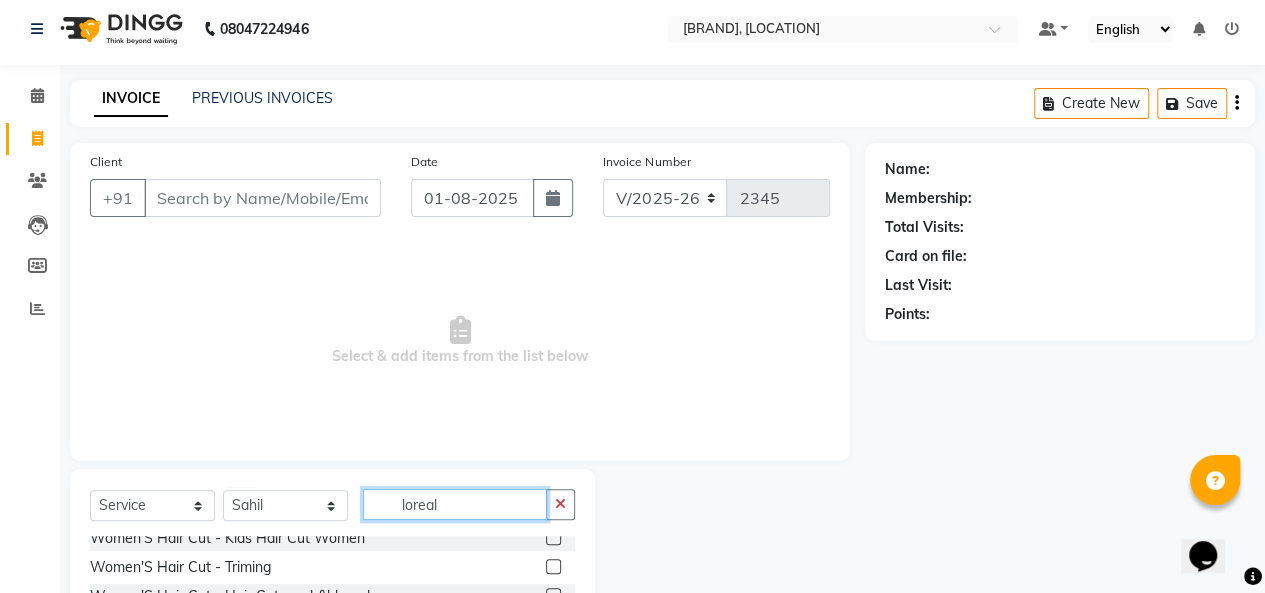 click on "loreal" 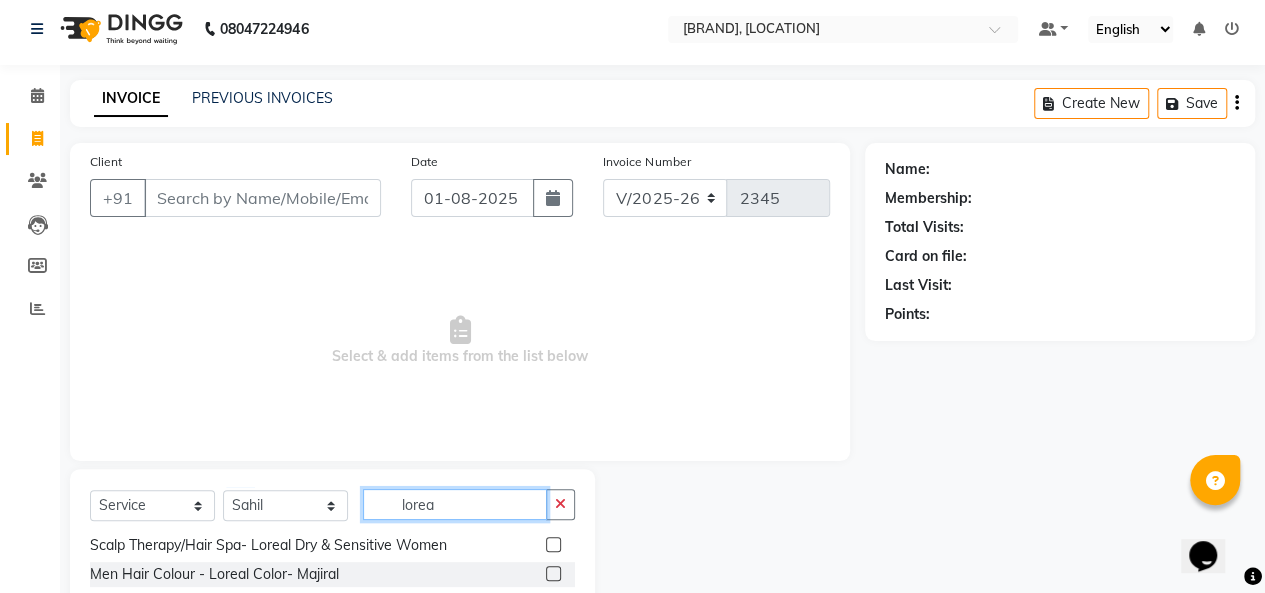 scroll, scrollTop: 90, scrollLeft: 0, axis: vertical 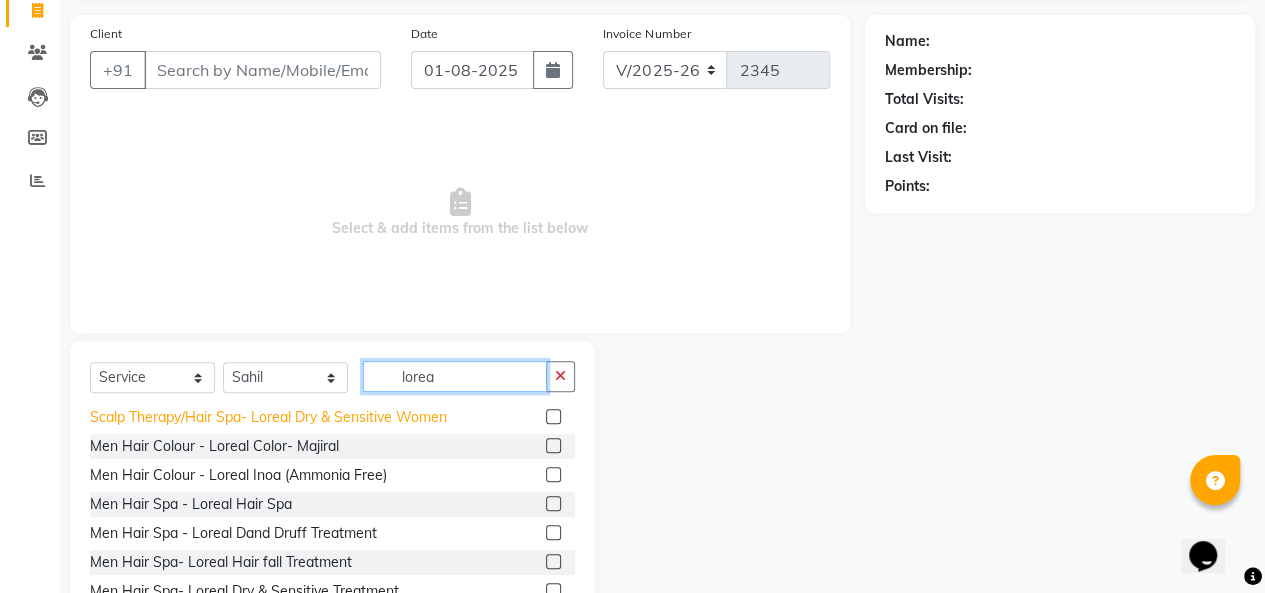 type on "lorea" 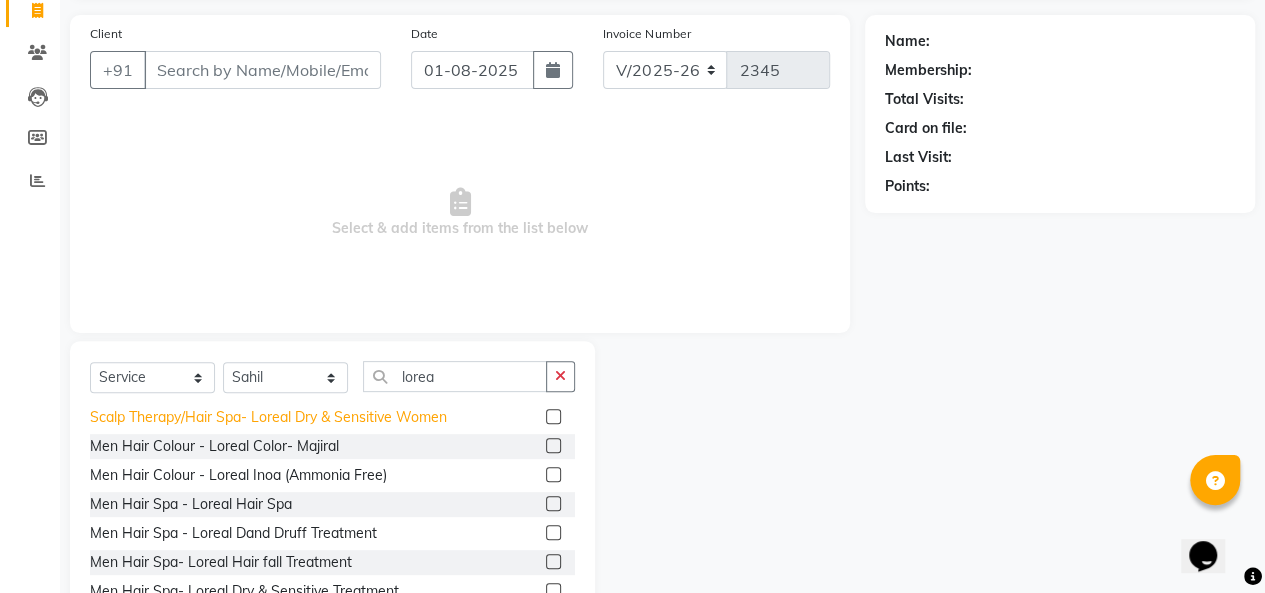 click on "Scalp Therapy/Hair Spa- Loreal Dry & Sensitive Women" 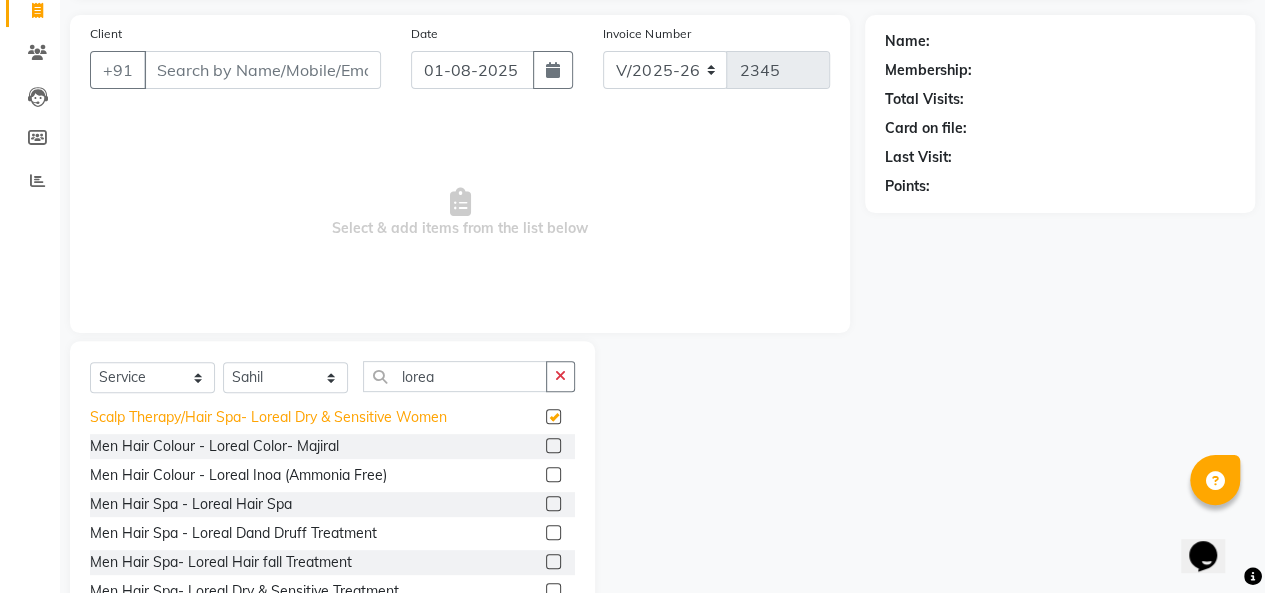 checkbox on "false" 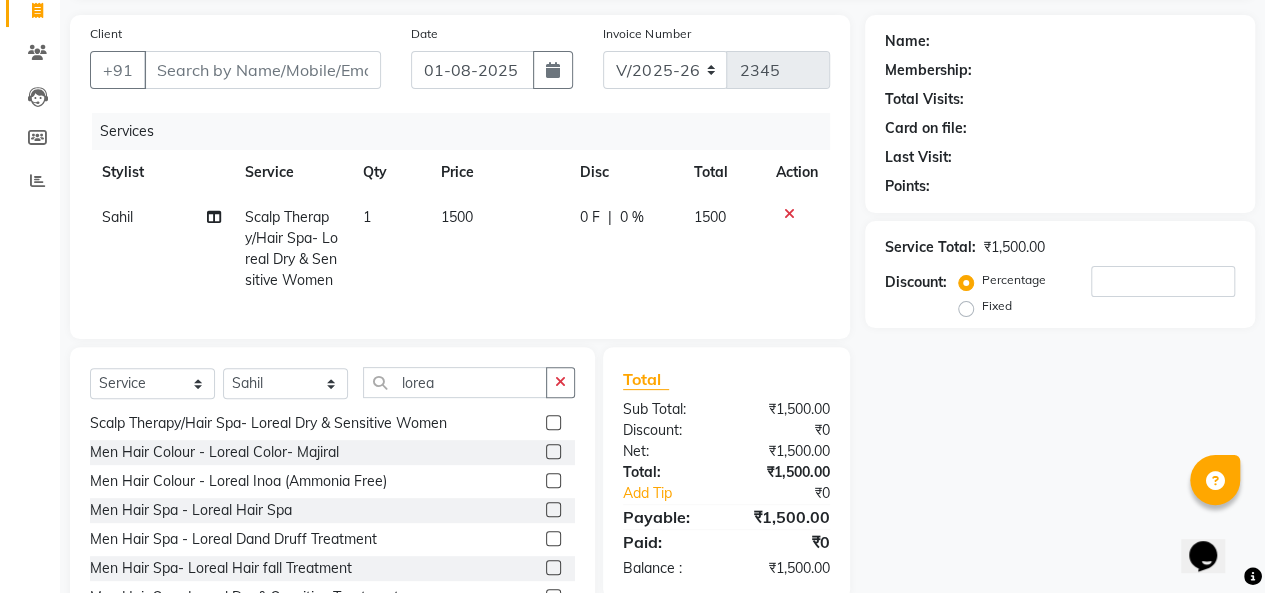 click 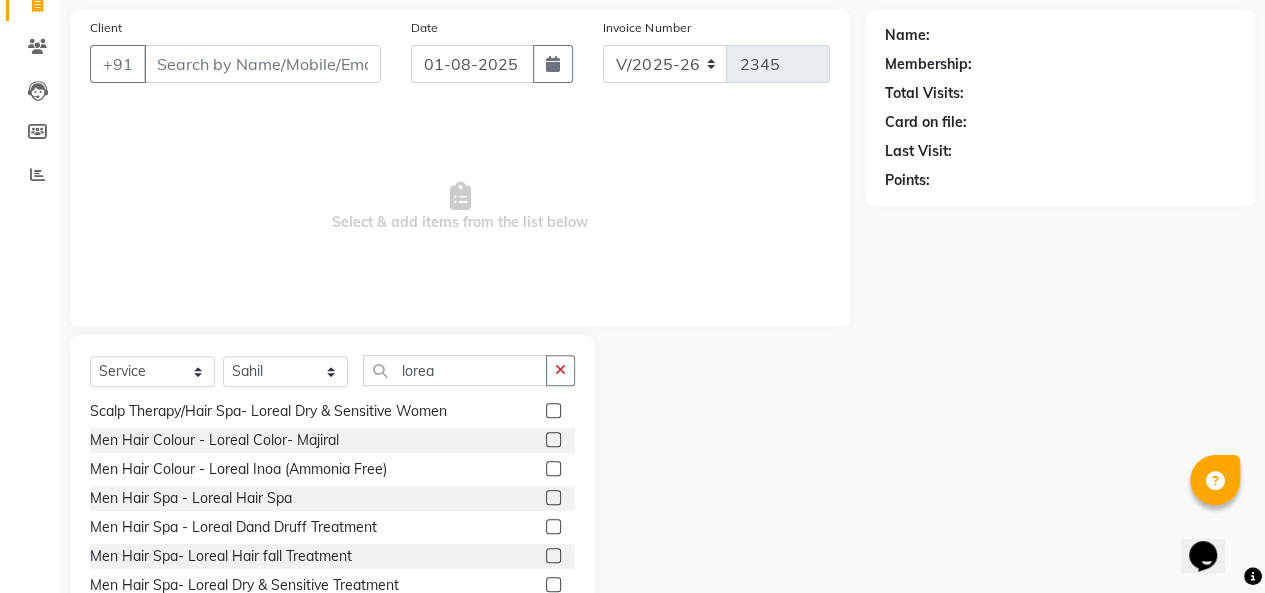 scroll, scrollTop: 143, scrollLeft: 0, axis: vertical 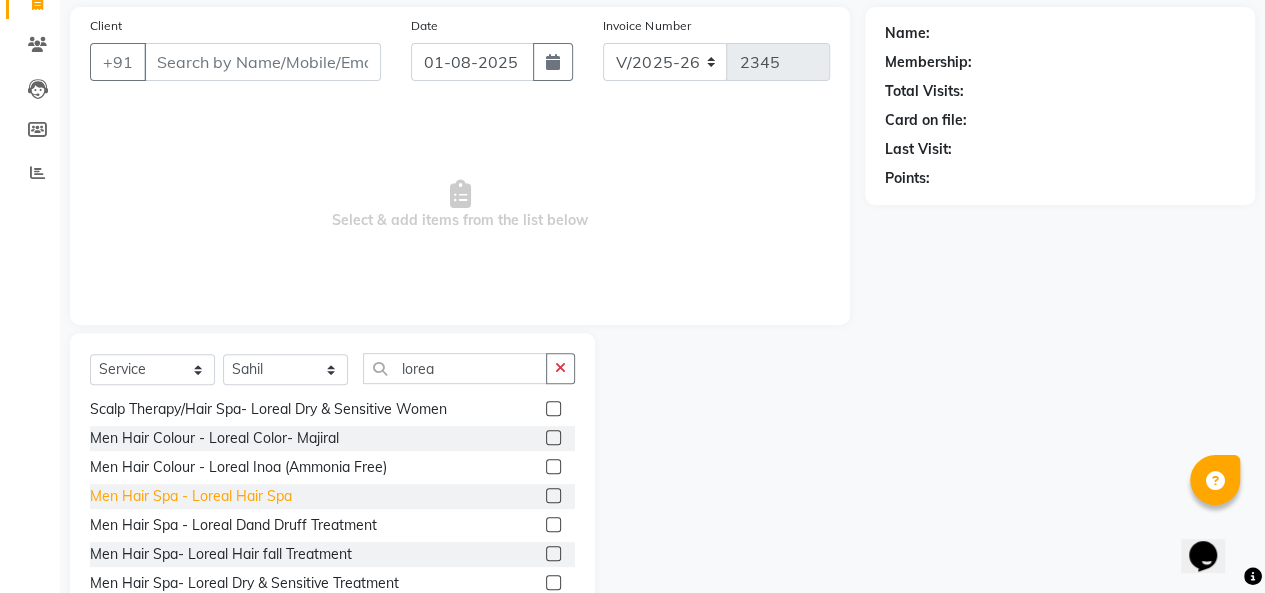 click on "Men   Hair Spa - Loreal Hair Spa" 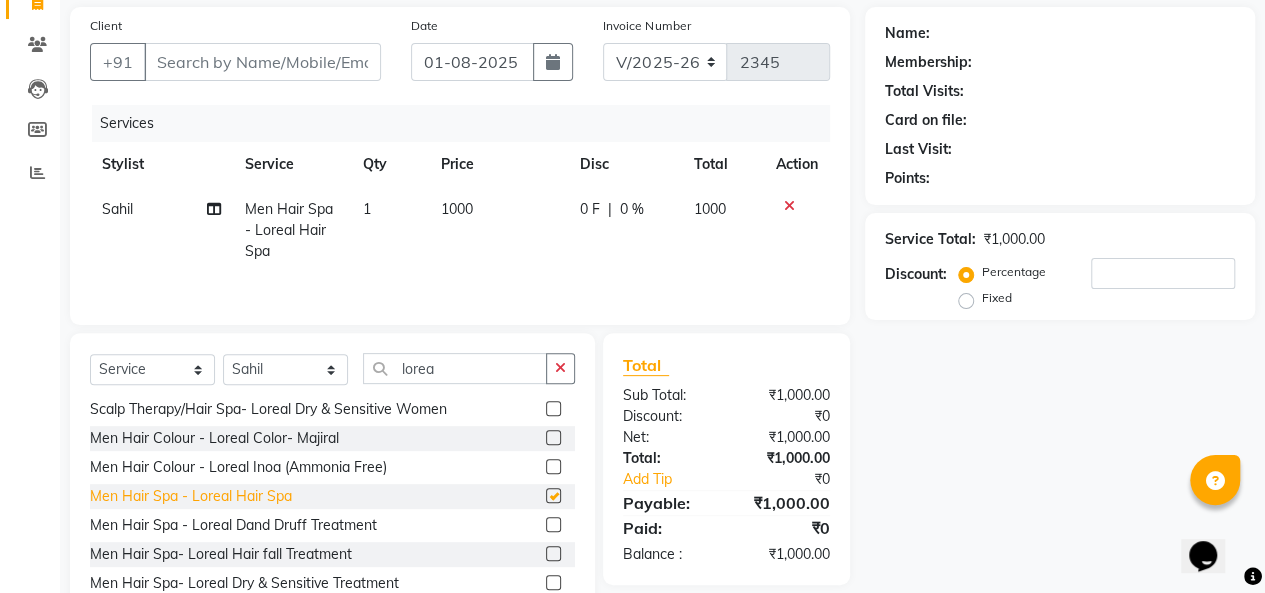 checkbox on "false" 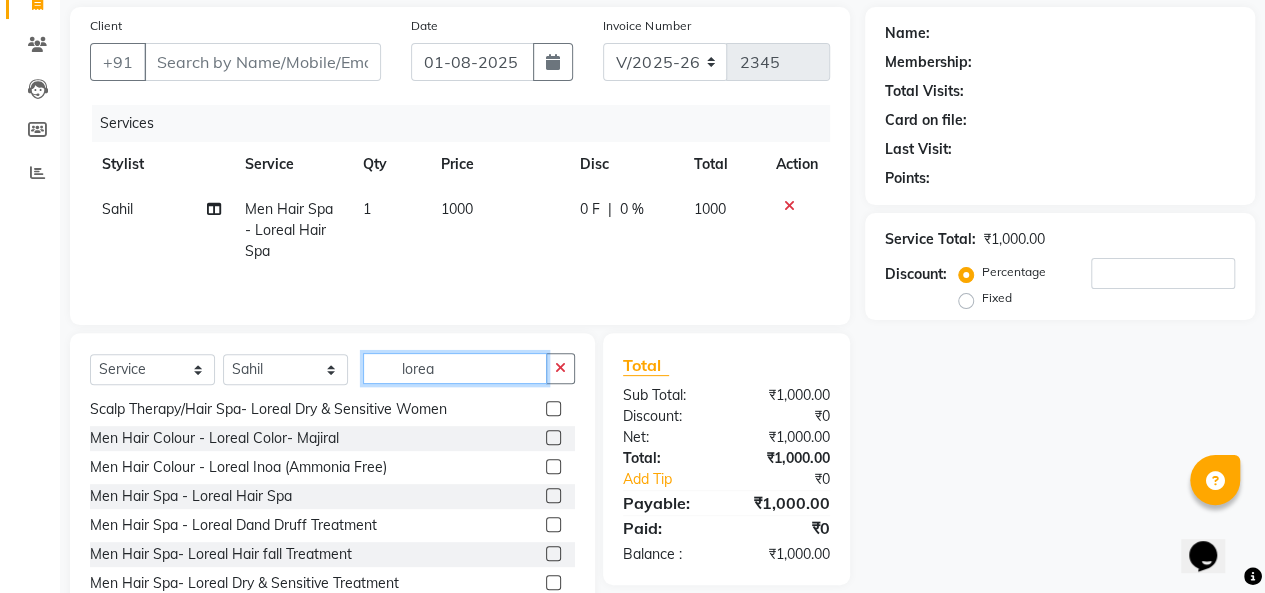 click on "lorea" 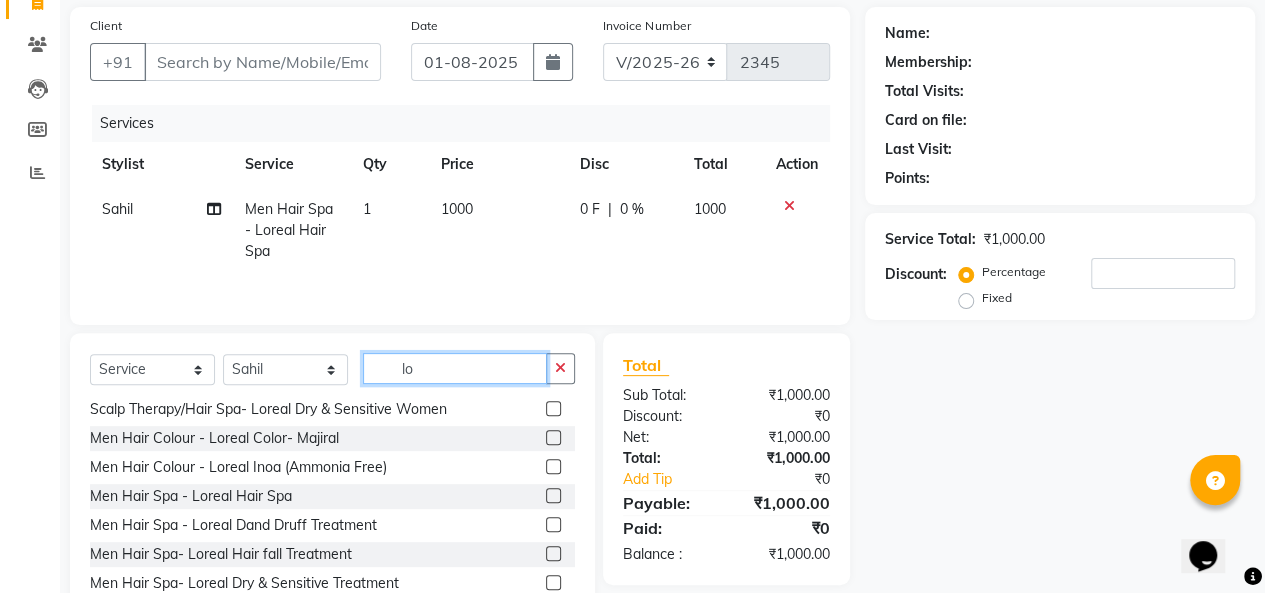 type on "l" 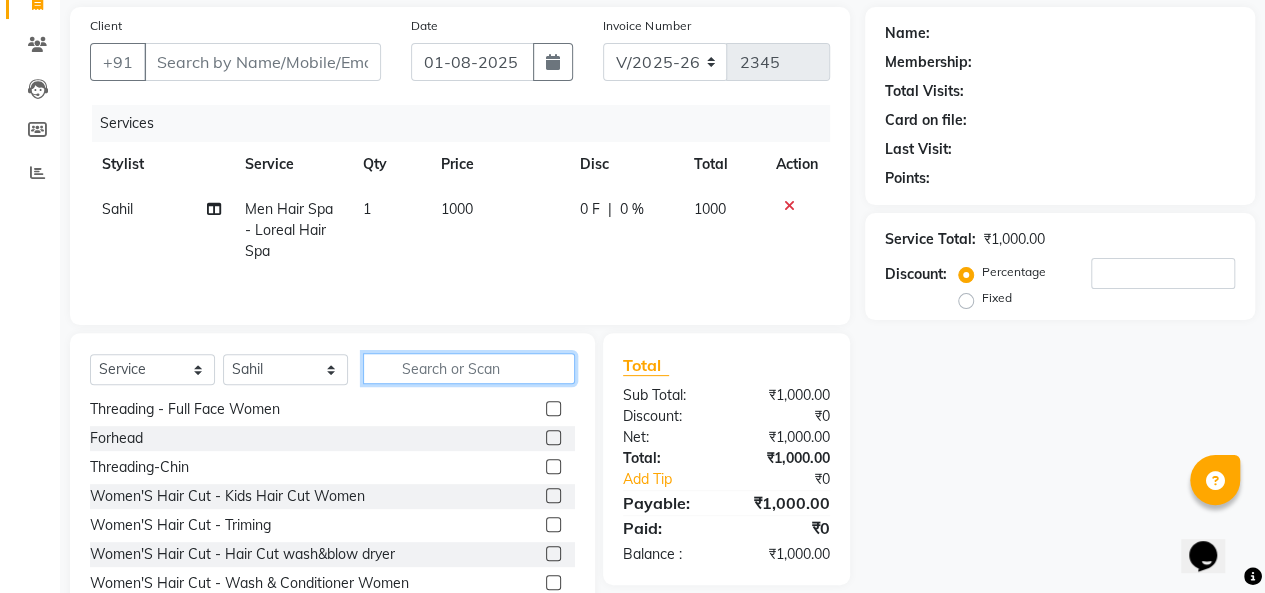 type 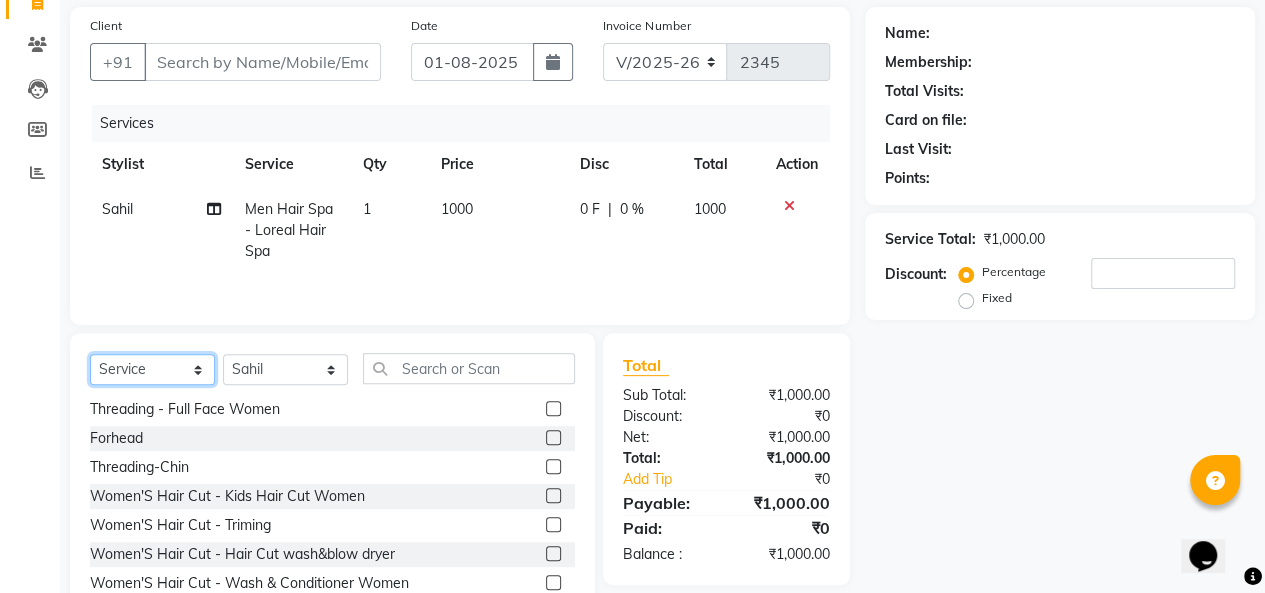 click on "Select  Service  Product  Membership  Package Voucher Prepaid Gift Card" 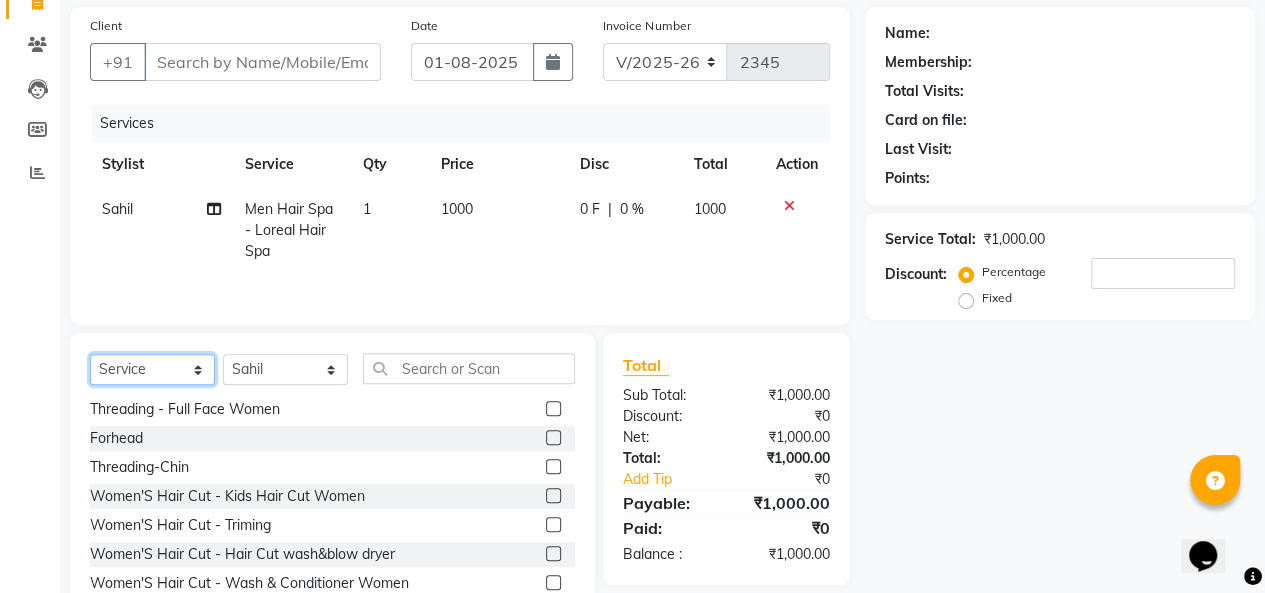 click on "Select  Service  Product  Membership  Package Voucher Prepaid Gift Card" 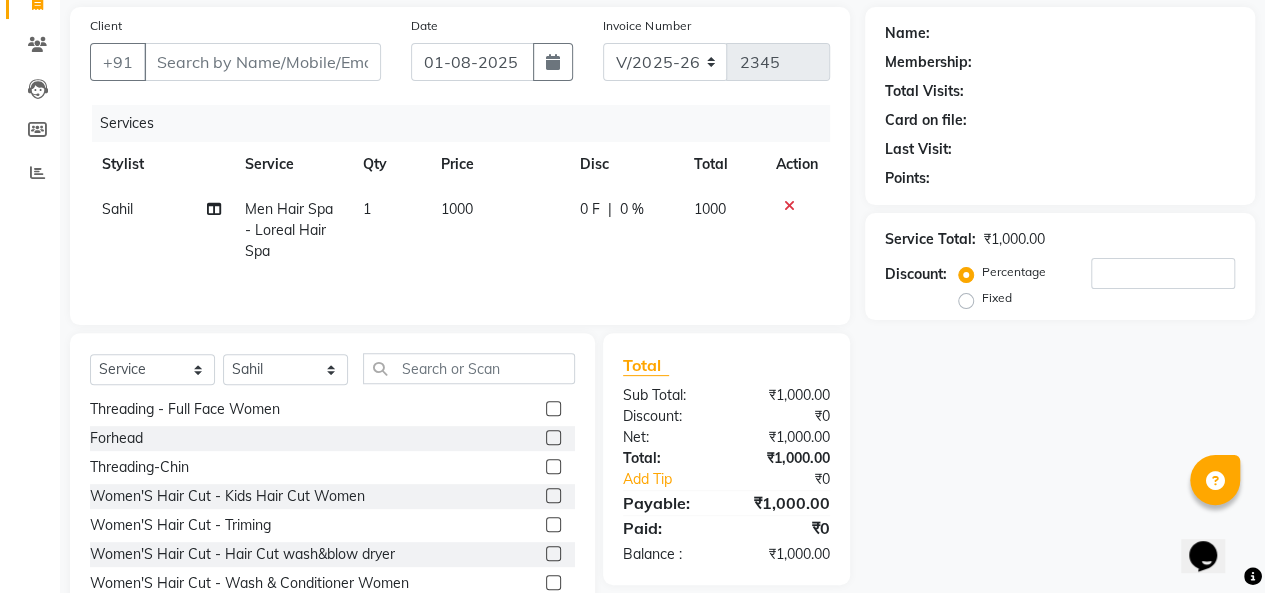 click on "Calendar  Invoice  Clients  Leads   Members  Reports Completed InProgress Upcoming Dropped Tentative Check-In Confirm Bookings Generate Report Segments Page Builder" 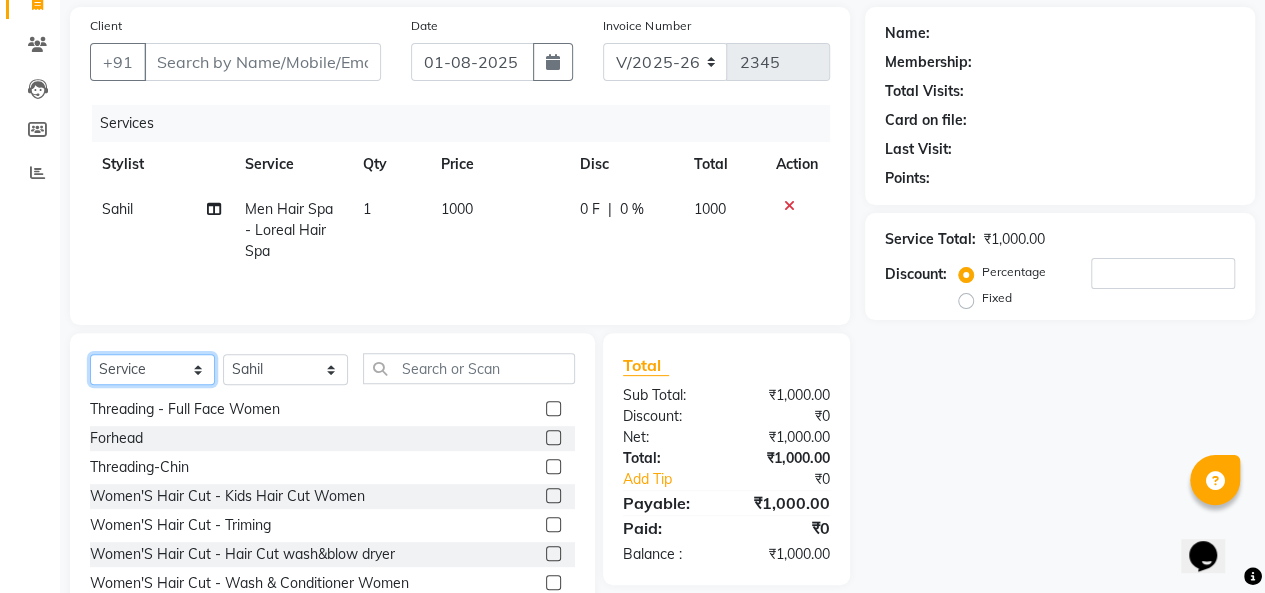 click on "Select  Service  Product  Membership  Package Voucher Prepaid Gift Card" 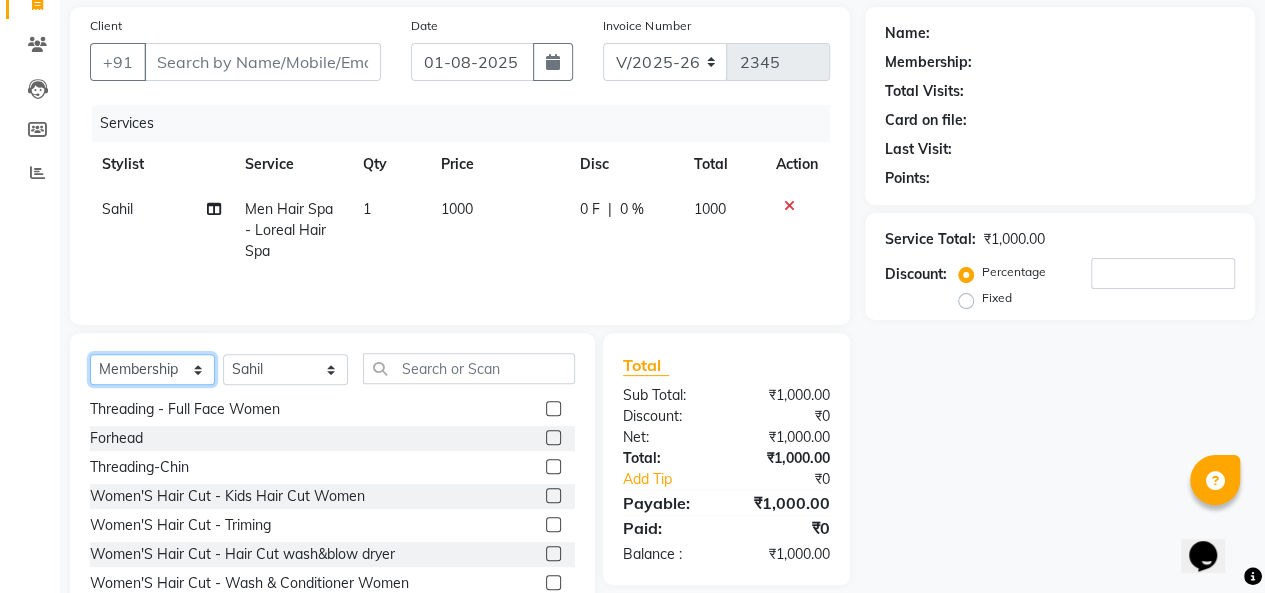 click on "Select  Service  Product  Membership  Package Voucher Prepaid Gift Card" 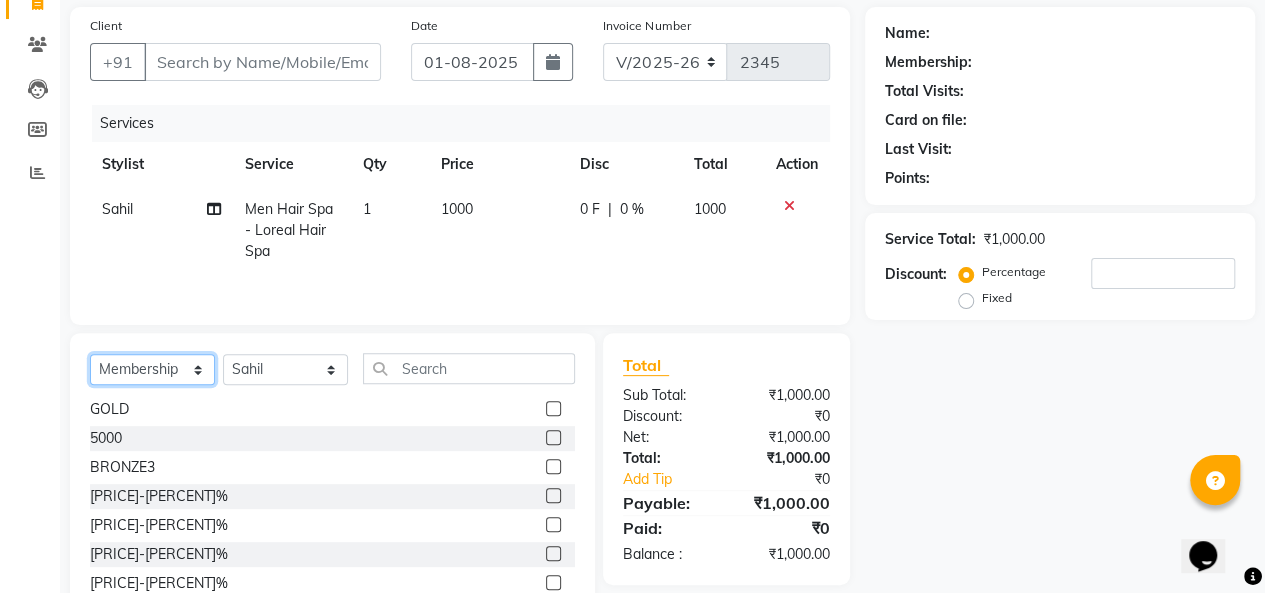 scroll, scrollTop: 207, scrollLeft: 0, axis: vertical 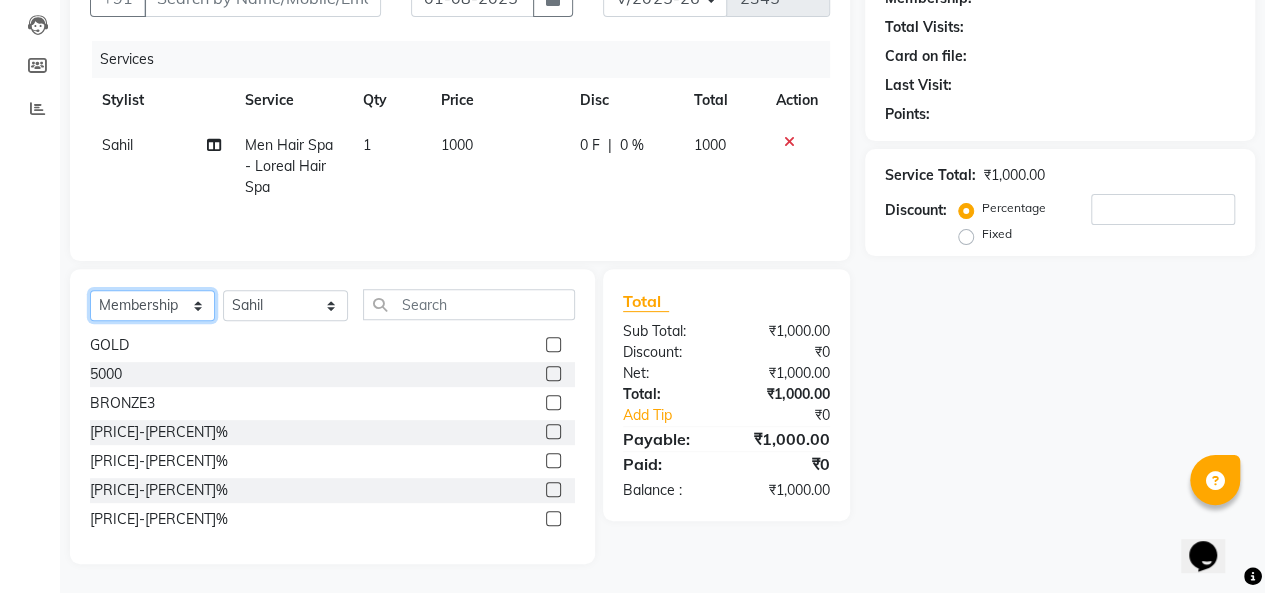 click on "Select  Service  Product  Membership  Package Voucher Prepaid Gift Card" 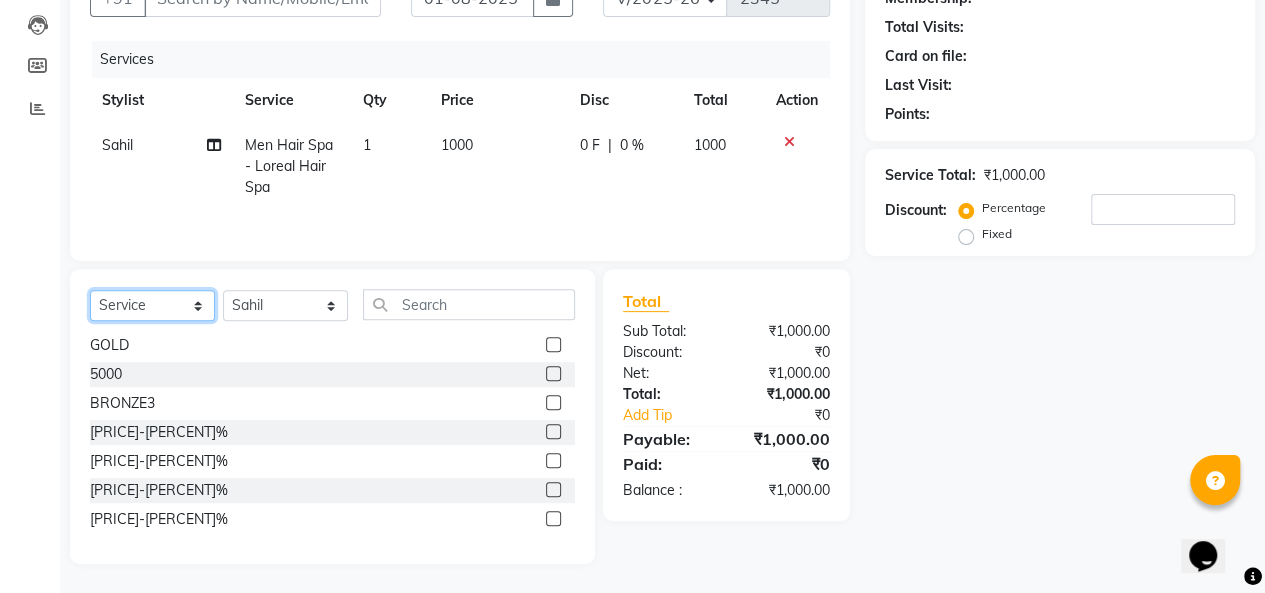 click on "Select  Service  Product  Membership  Package Voucher Prepaid Gift Card" 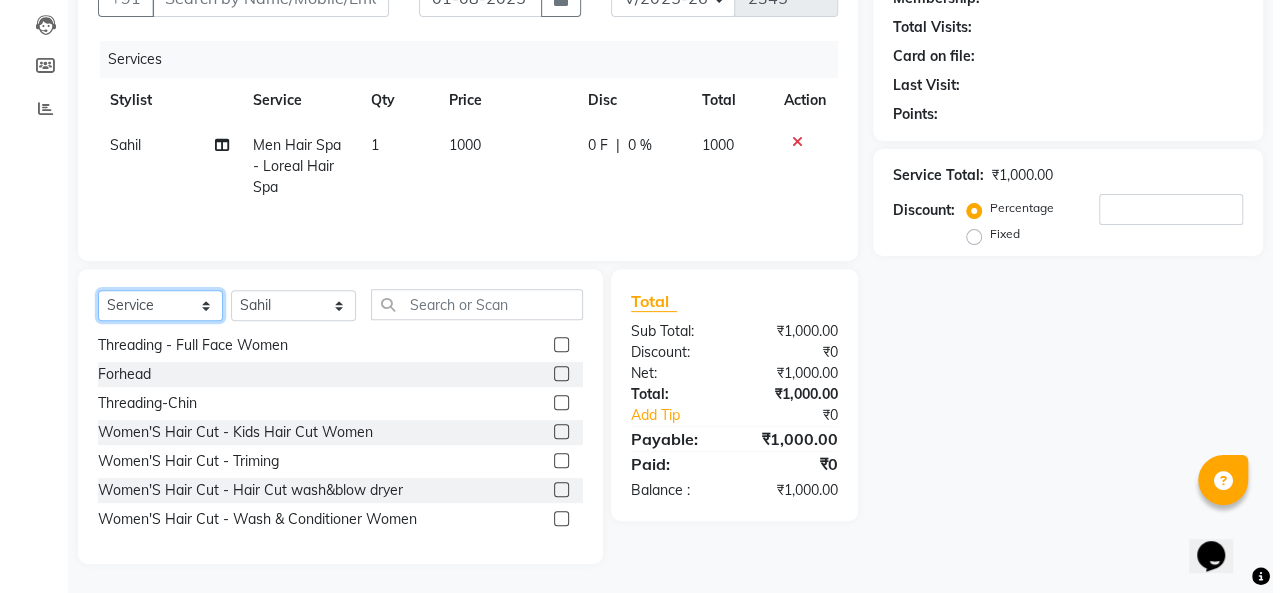 scroll, scrollTop: 0, scrollLeft: 0, axis: both 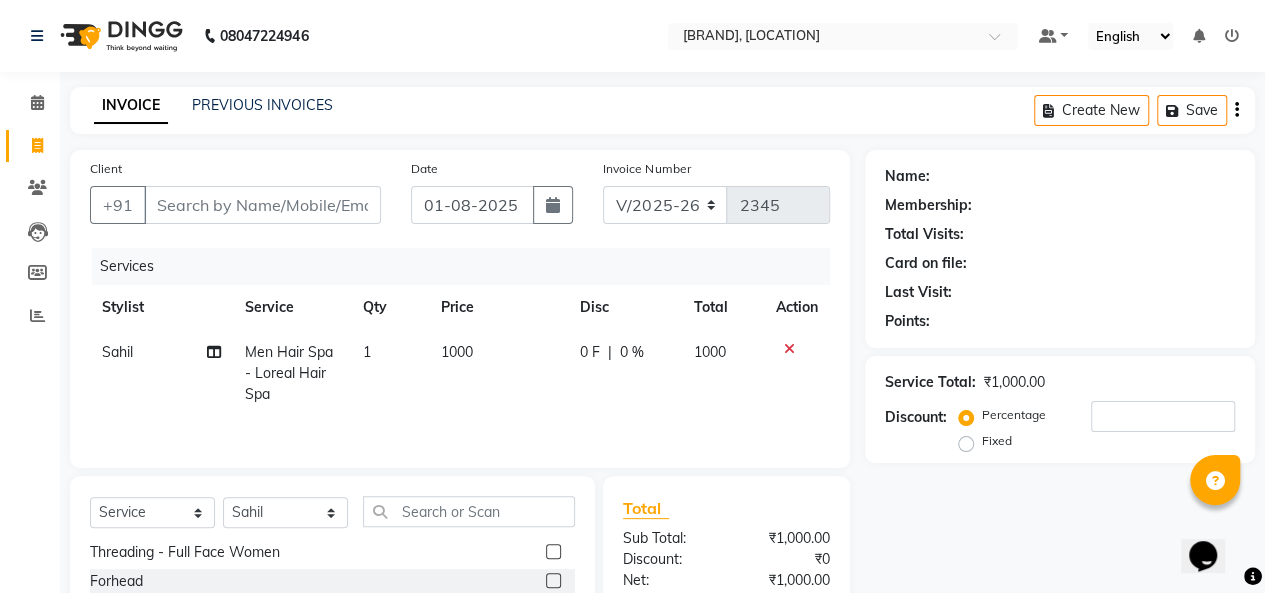 drag, startPoint x: 308, startPoint y: 177, endPoint x: 272, endPoint y: 206, distance: 46.227695 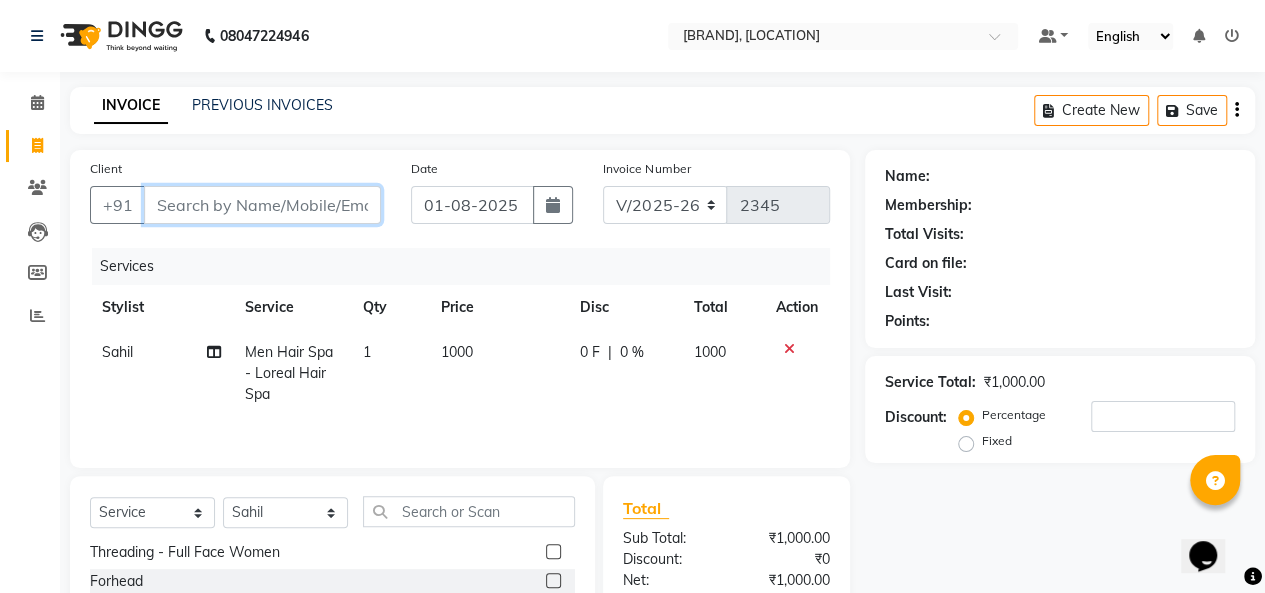 click on "Client" at bounding box center [262, 205] 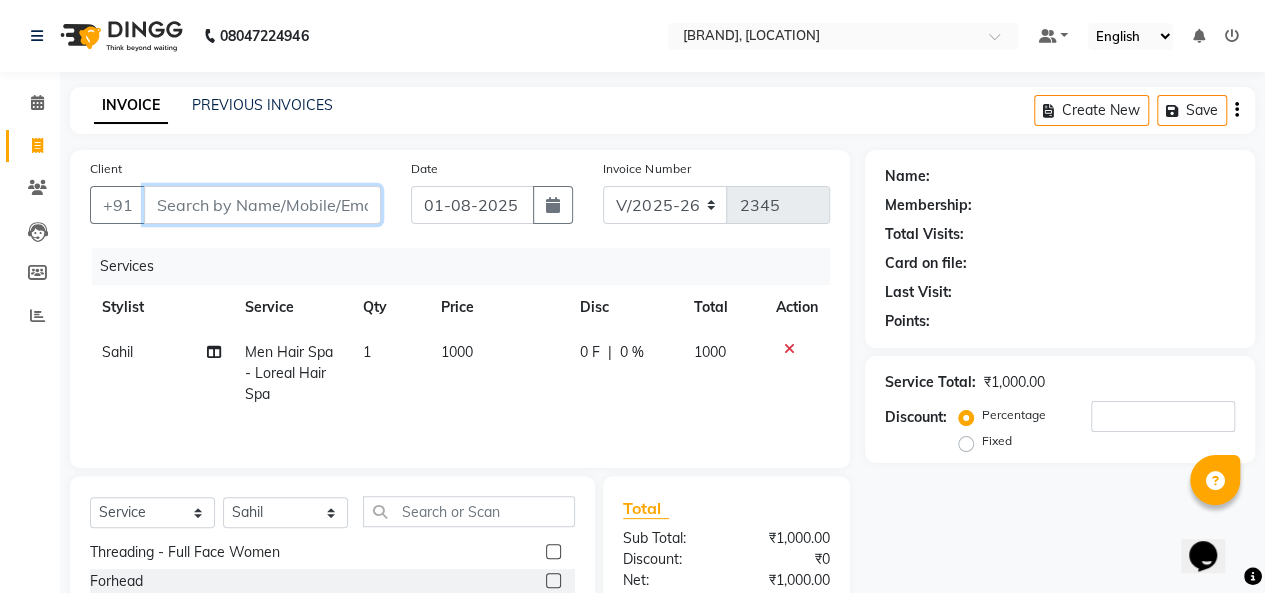 click on "Client" at bounding box center (262, 205) 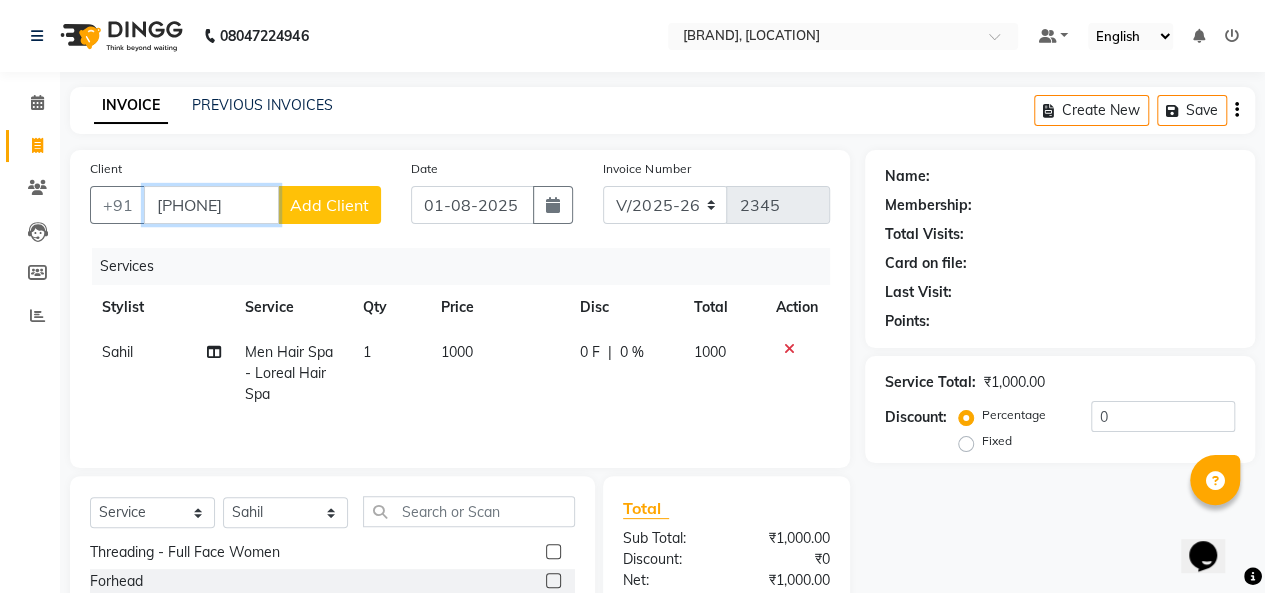 type on "[PHONE]" 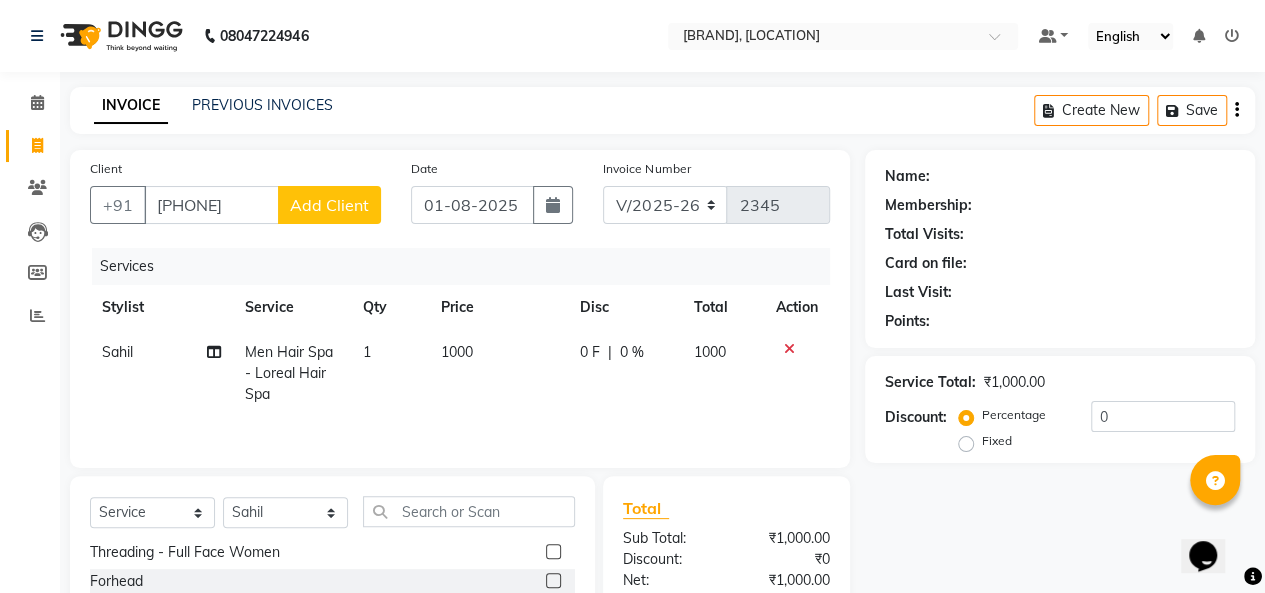 click on "Add Client" 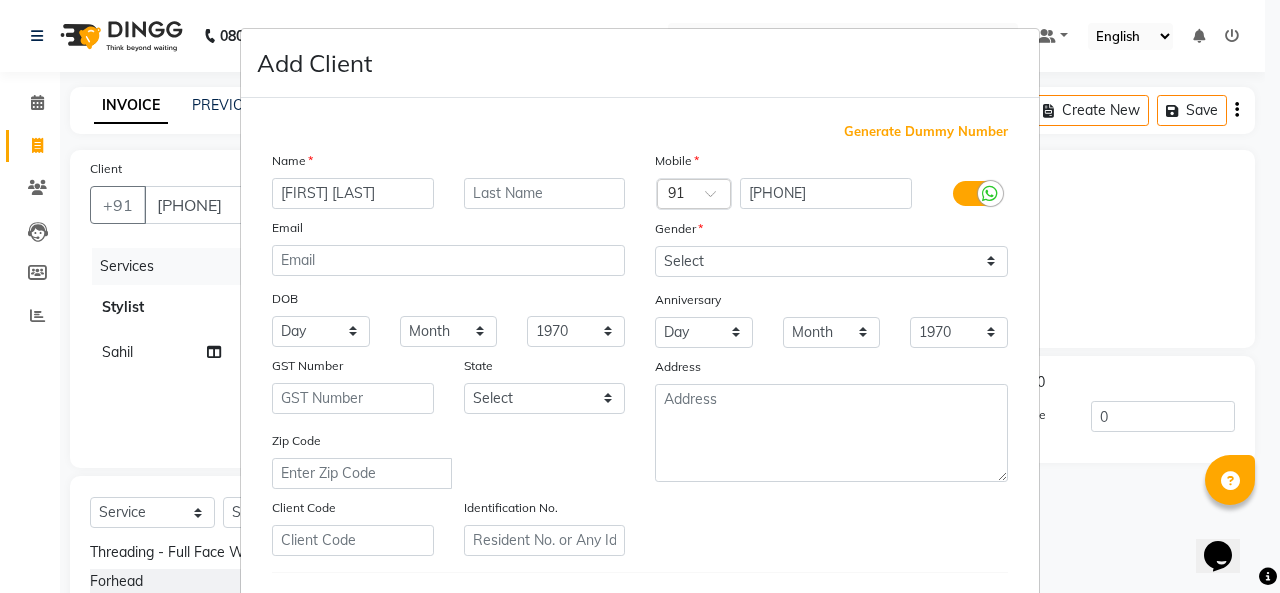 click on "[FIRST] [LAST]" at bounding box center [353, 193] 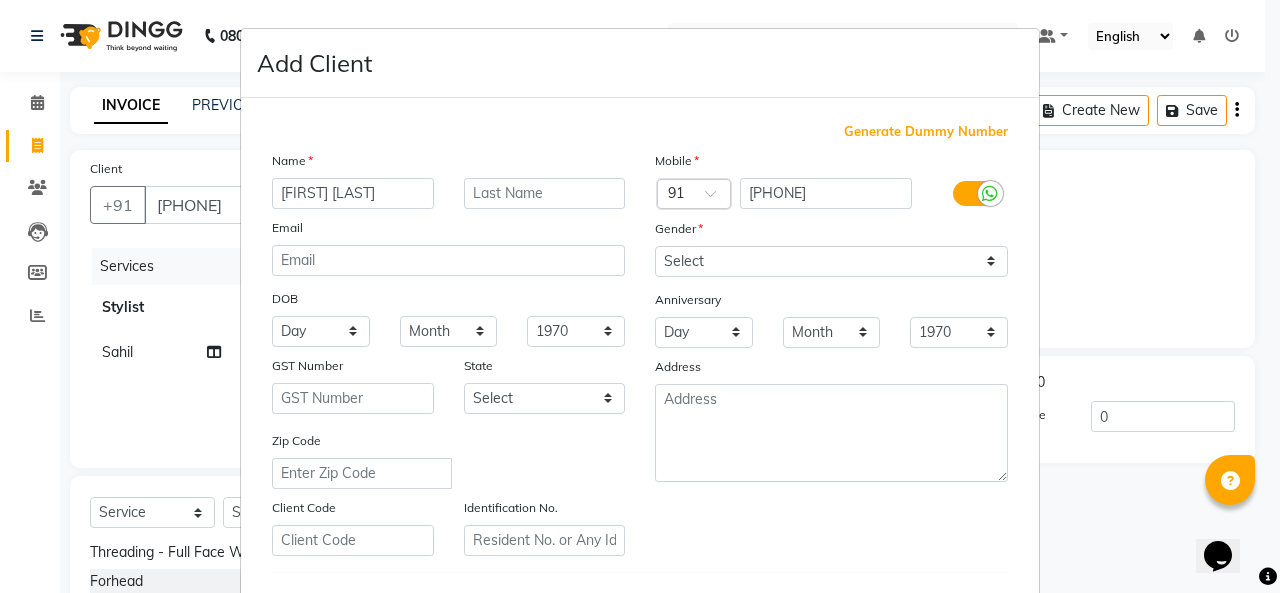 type on "[FIRST] [LAST]" 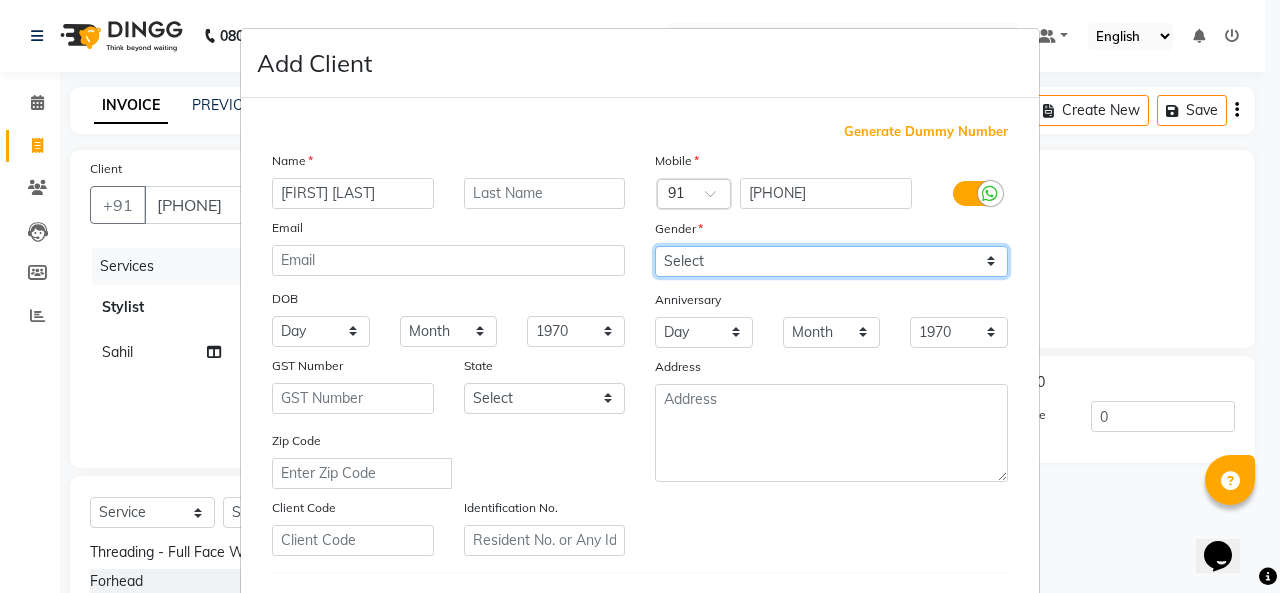click on "Select Male Female Other Prefer Not To Say" at bounding box center [831, 261] 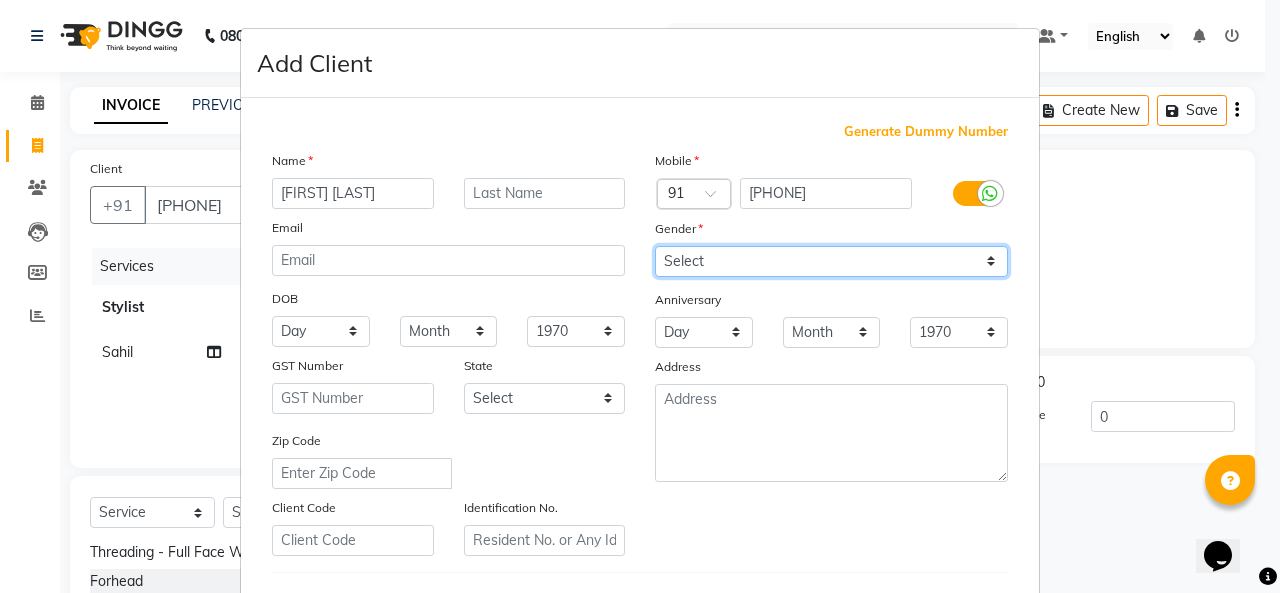 select on "male" 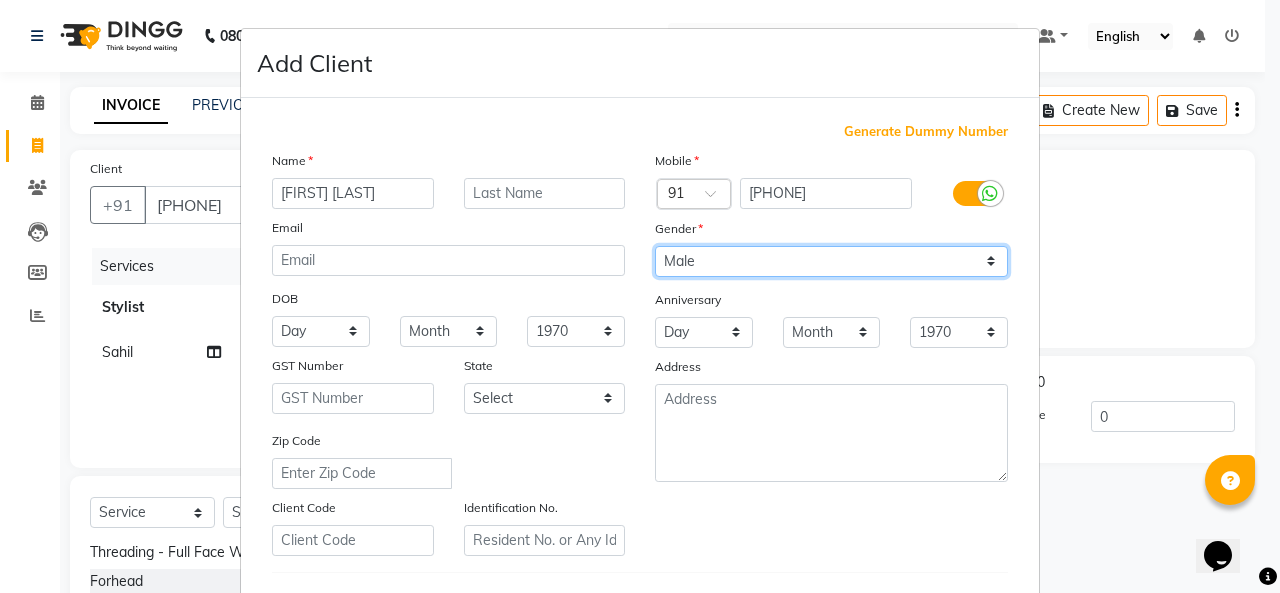 click on "Select Male Female Other Prefer Not To Say" at bounding box center [831, 261] 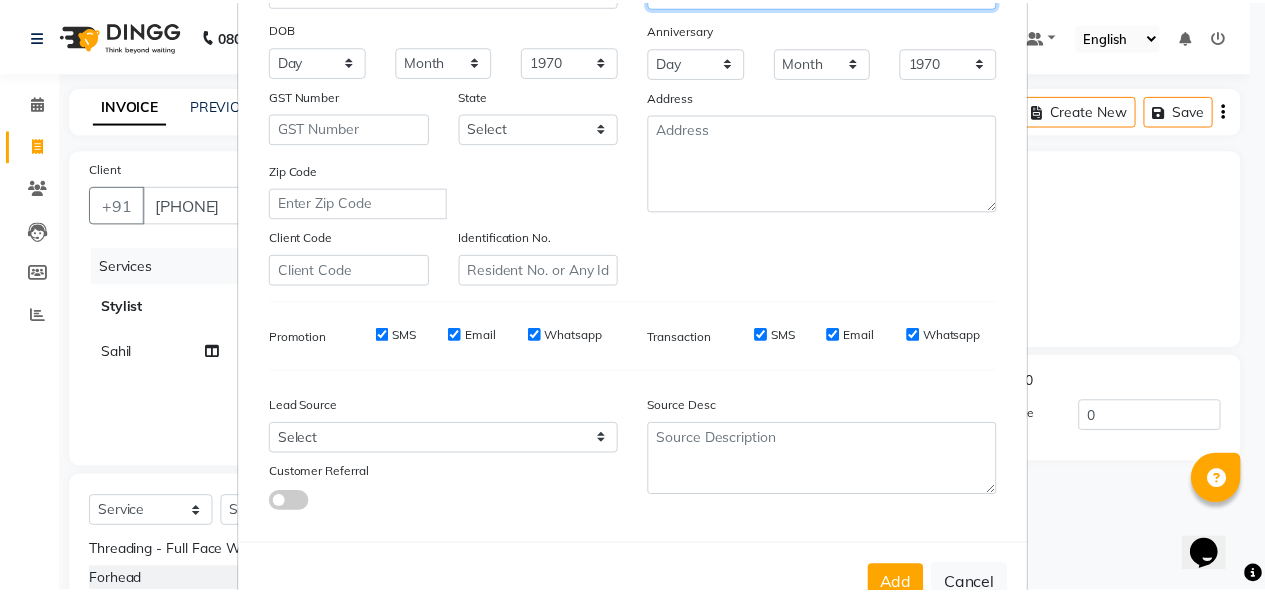 scroll, scrollTop: 276, scrollLeft: 0, axis: vertical 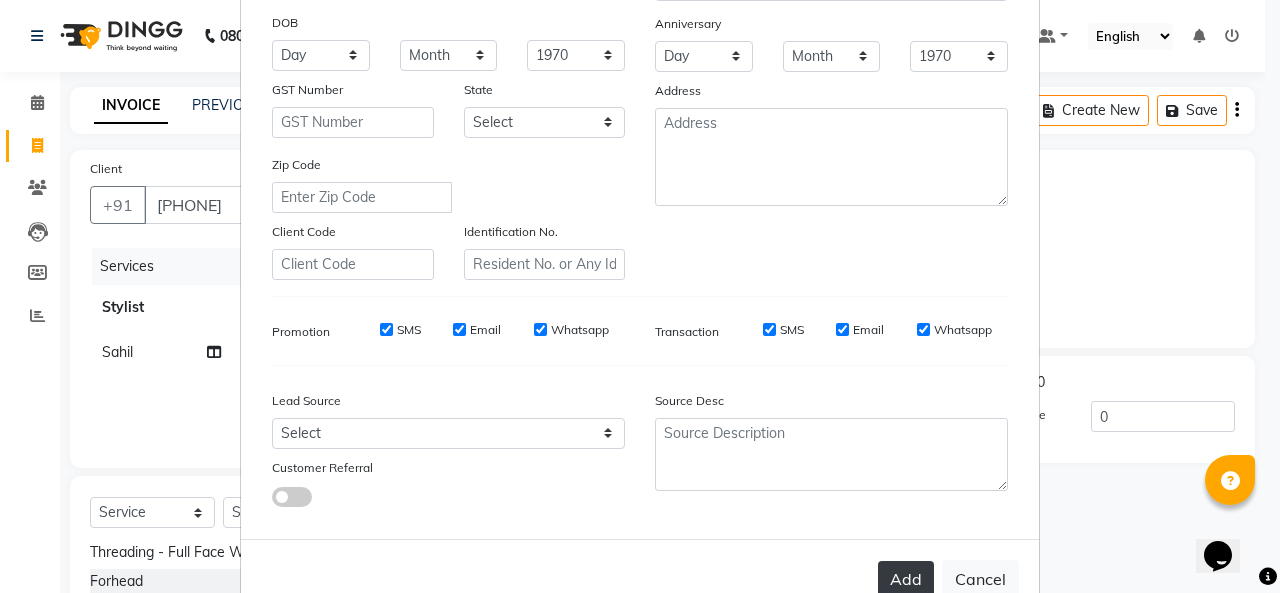 click on "Add" at bounding box center [906, 579] 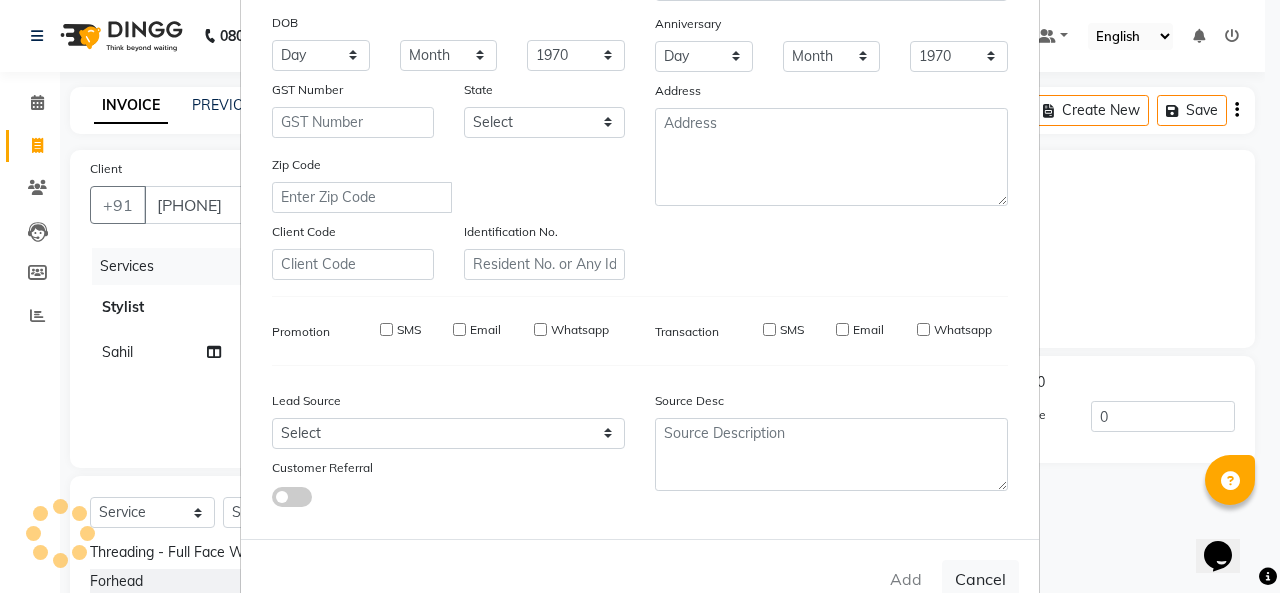 type 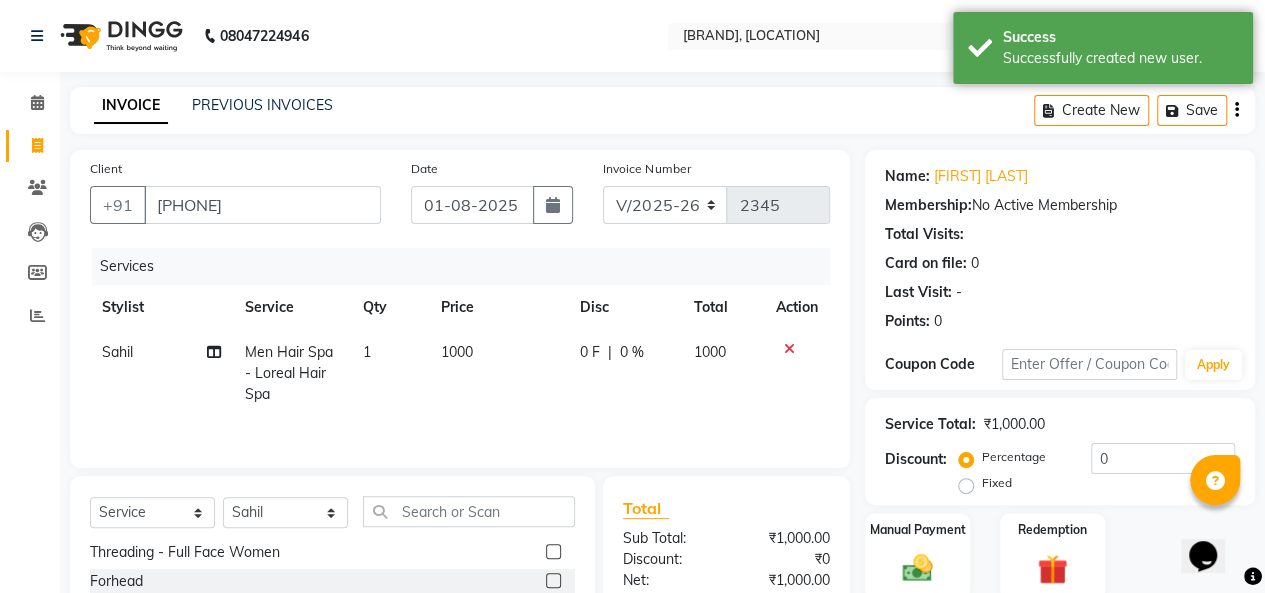 scroll, scrollTop: 207, scrollLeft: 0, axis: vertical 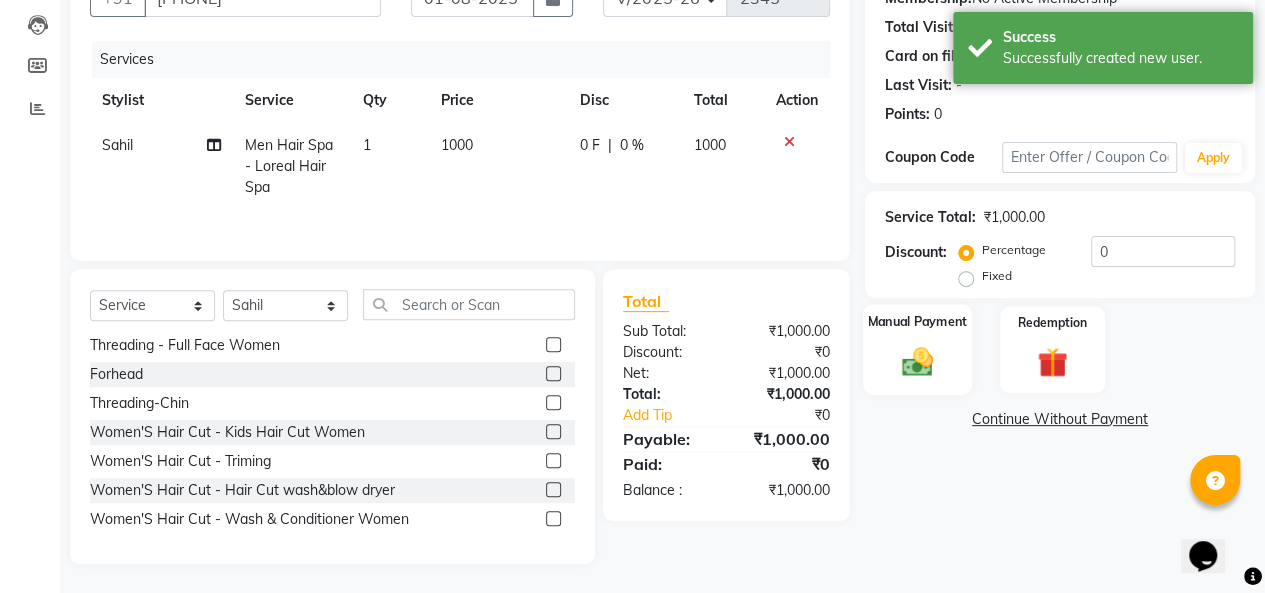 click on "Manual Payment" 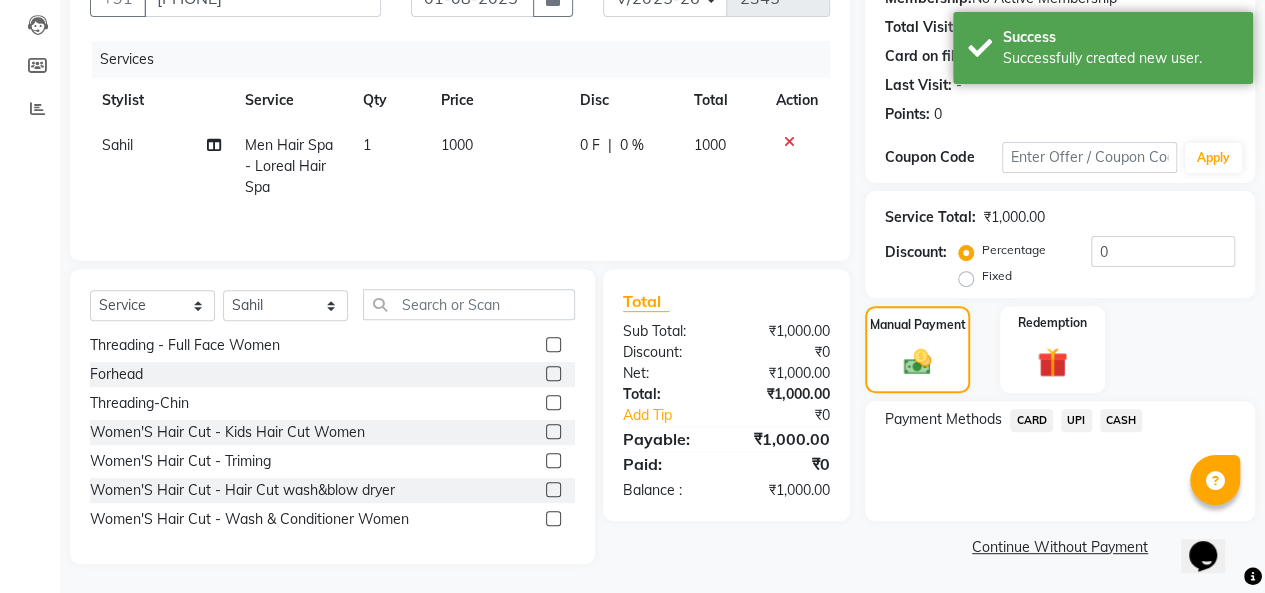 click on "UPI" 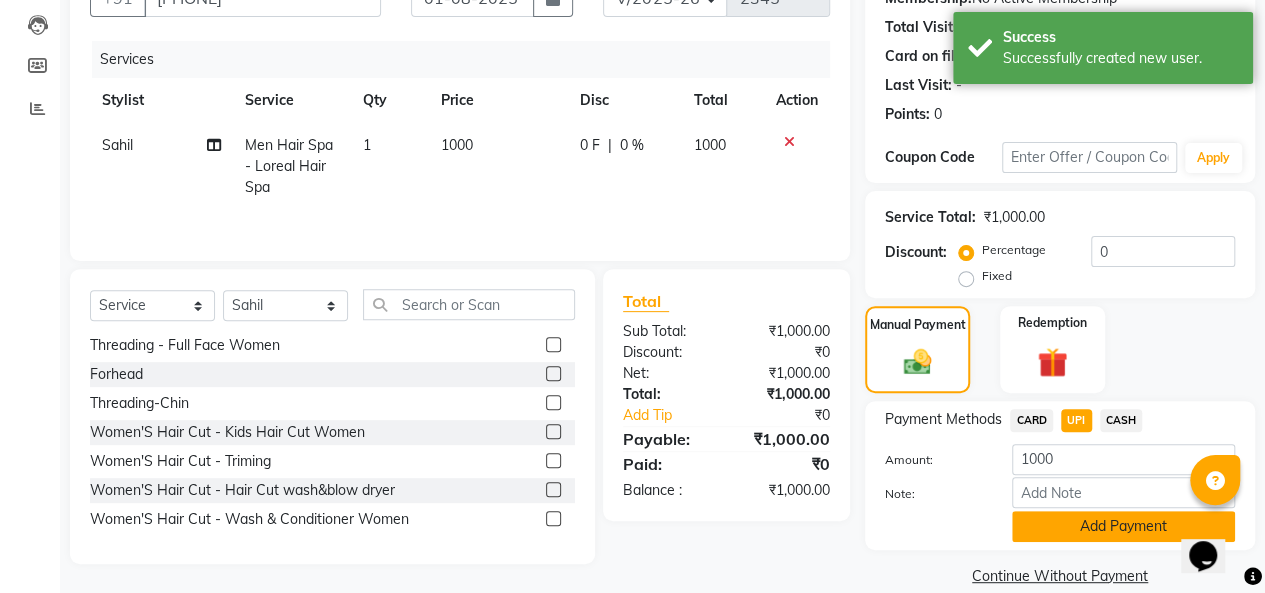click on "Add Payment" 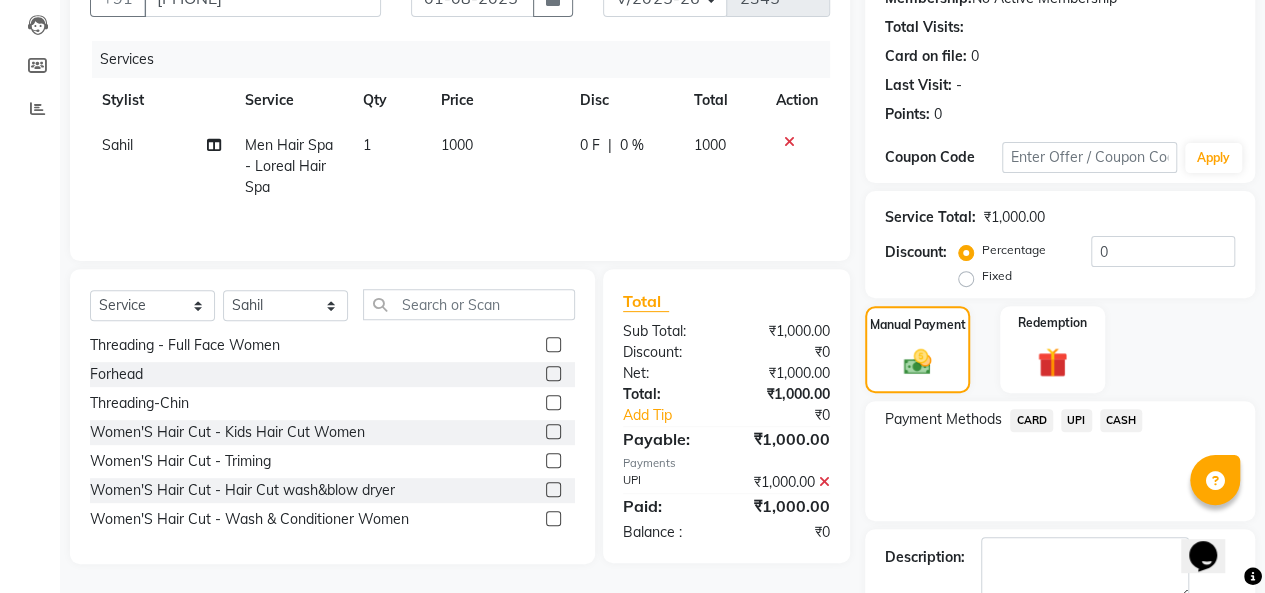 drag, startPoint x: 1125, startPoint y: 403, endPoint x: 1018, endPoint y: 460, distance: 121.235306 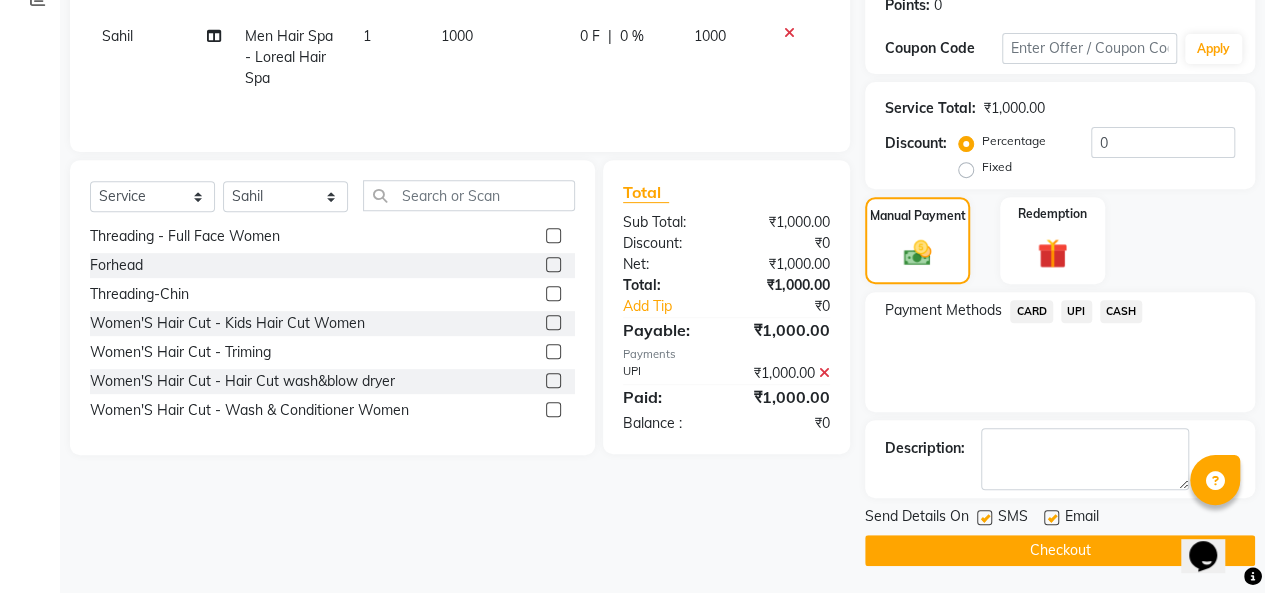 click on "Checkout" 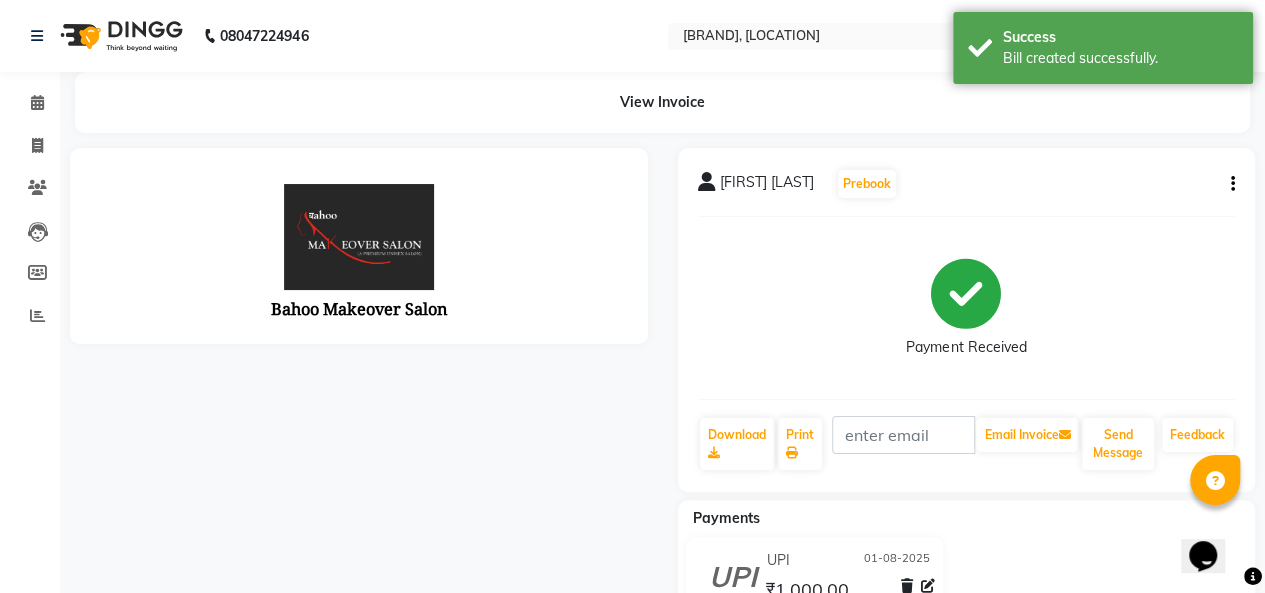 scroll, scrollTop: 0, scrollLeft: 0, axis: both 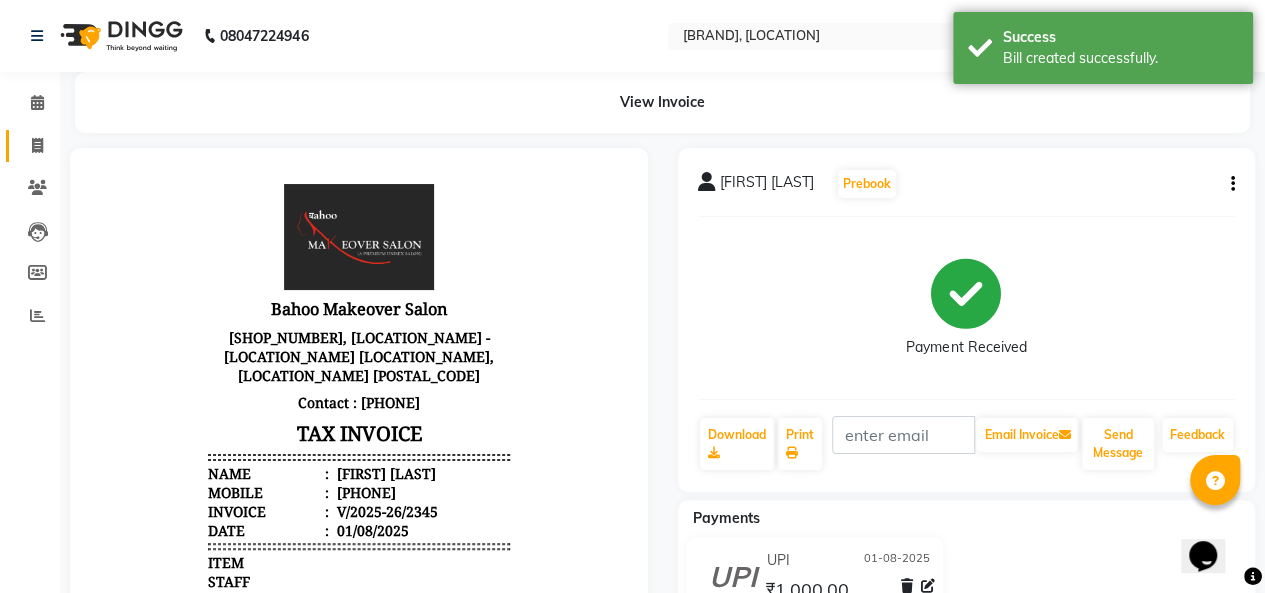 click on "Invoice" 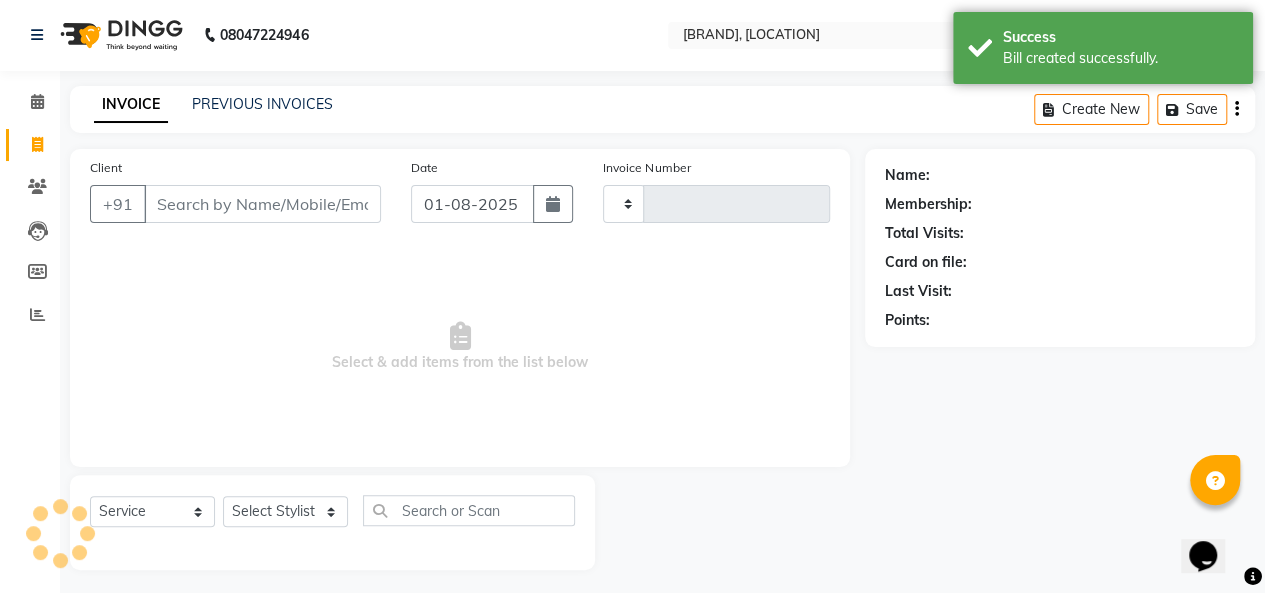 type on "2346" 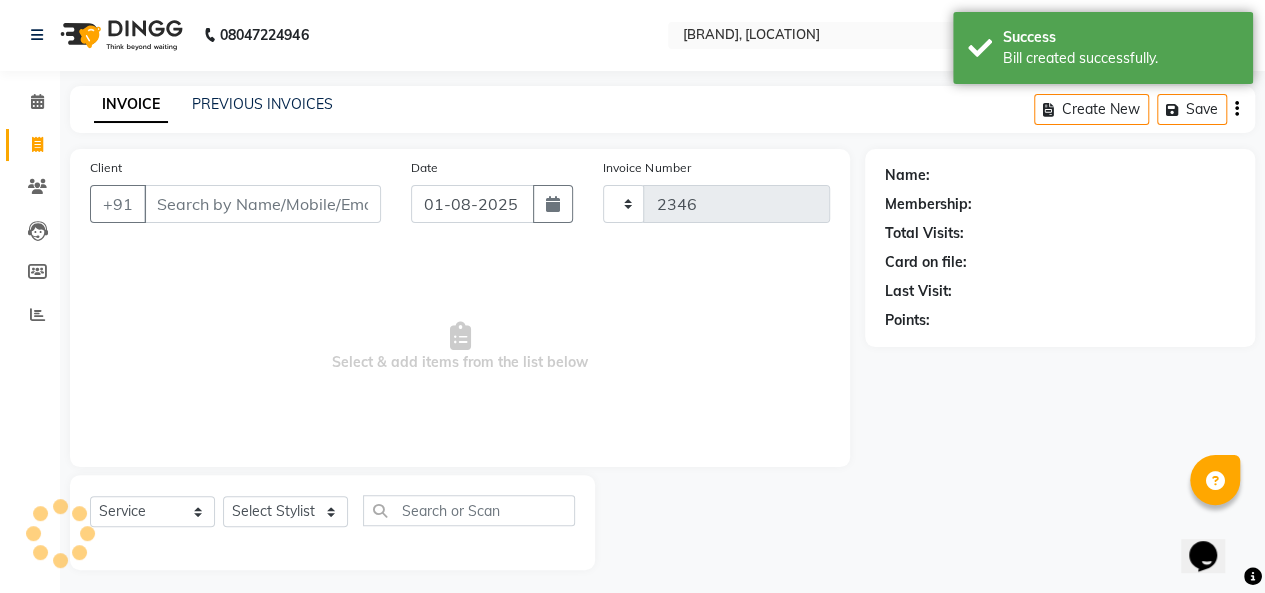 select on "6856" 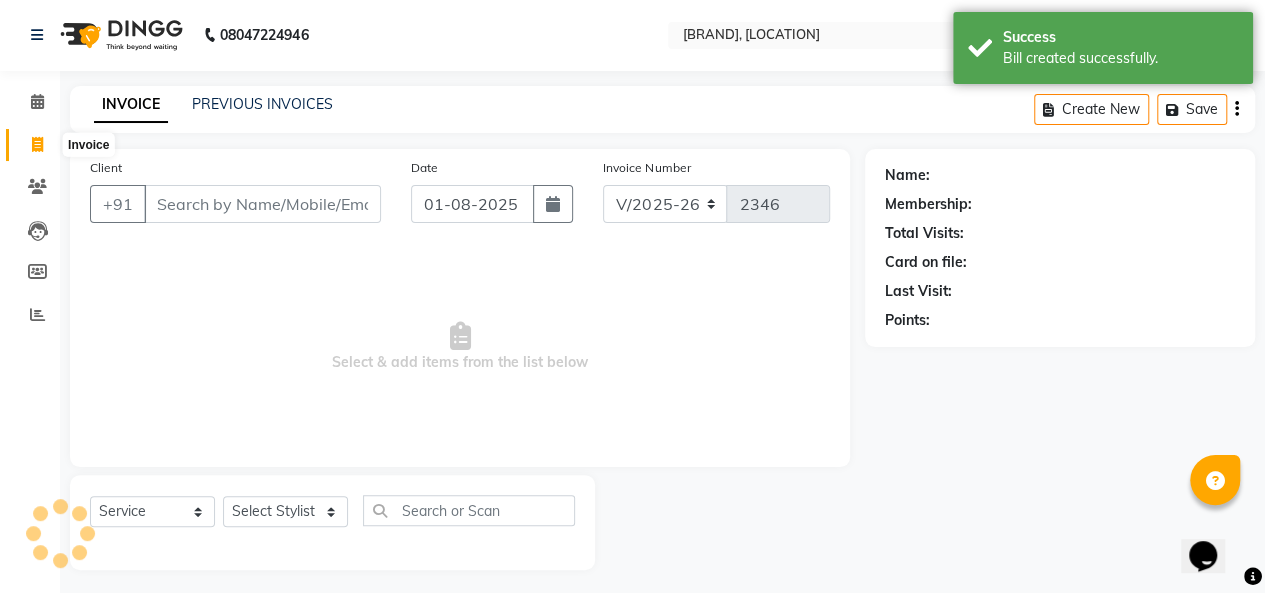 scroll, scrollTop: 7, scrollLeft: 0, axis: vertical 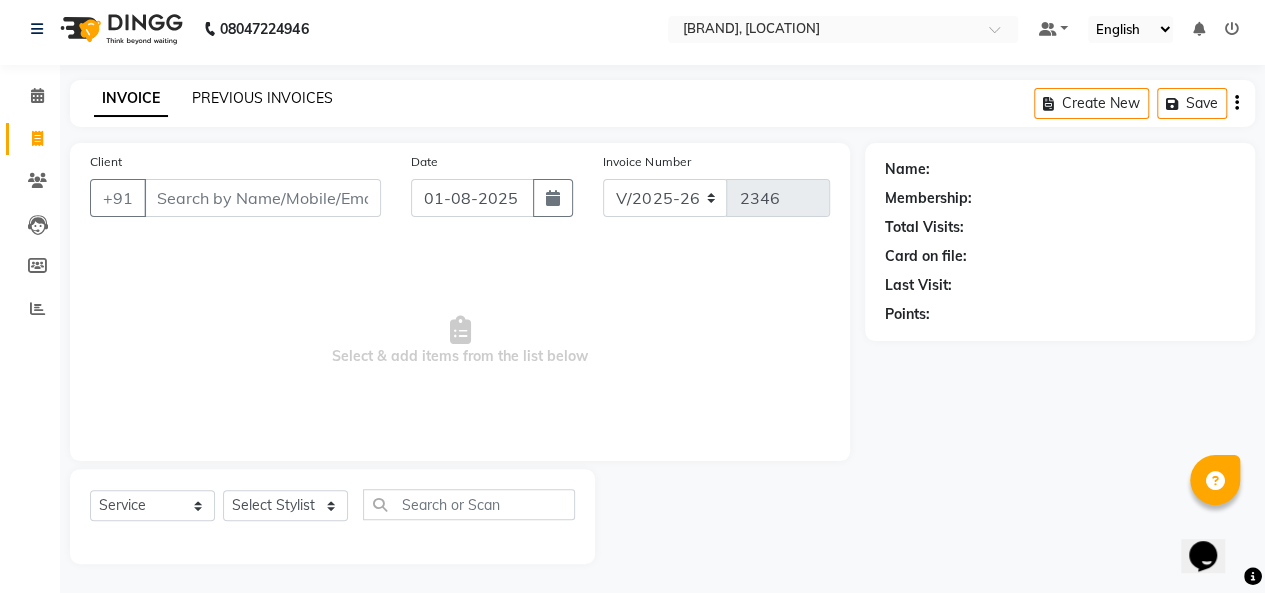 click on "PREVIOUS INVOICES" 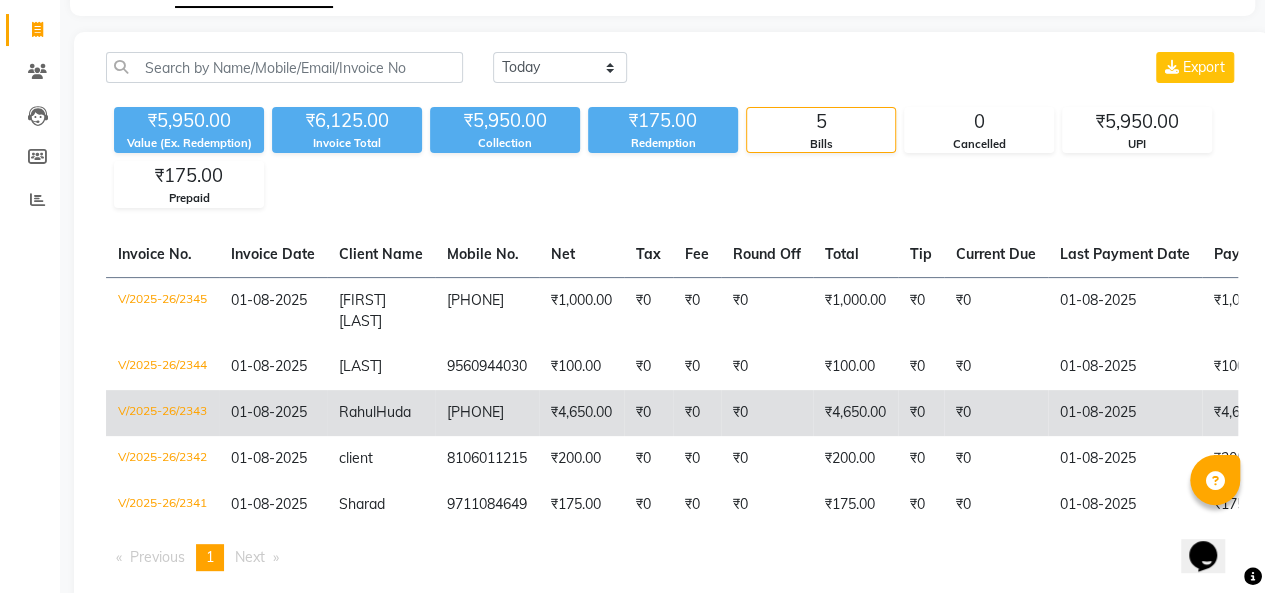 scroll, scrollTop: 116, scrollLeft: 0, axis: vertical 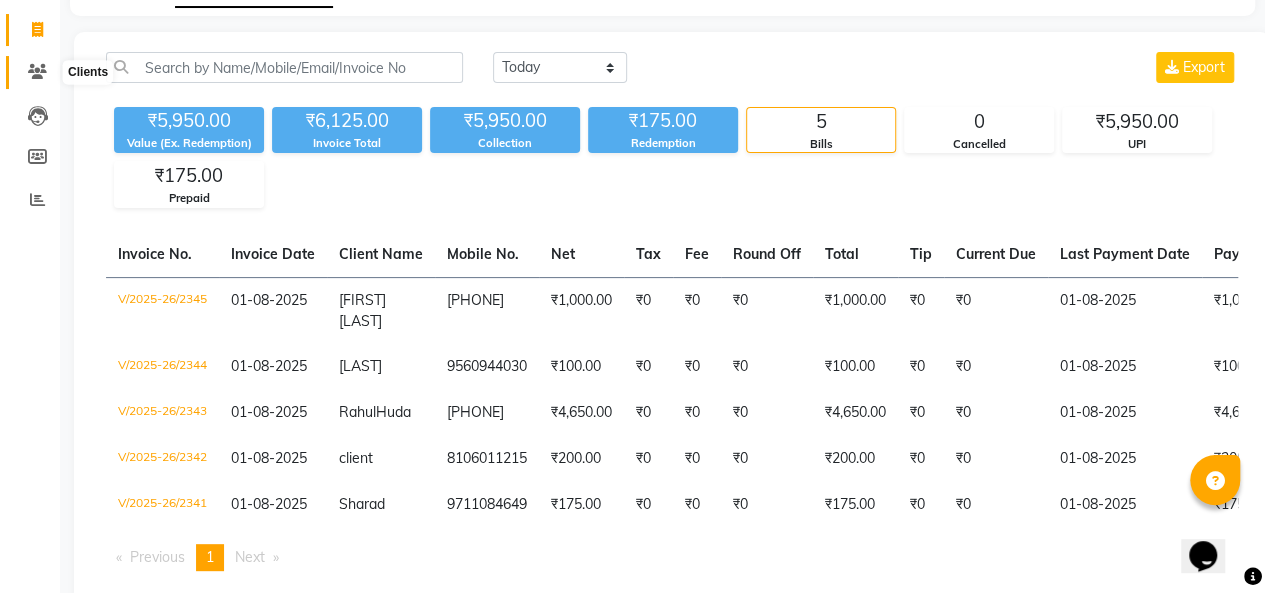 click 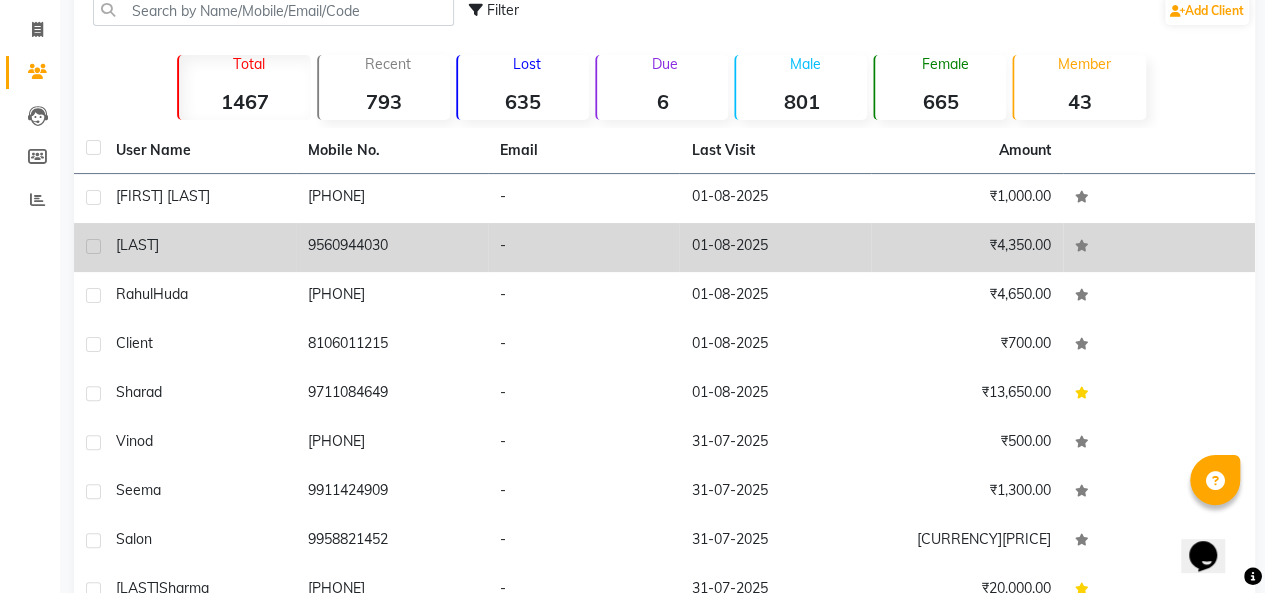 scroll, scrollTop: 0, scrollLeft: 0, axis: both 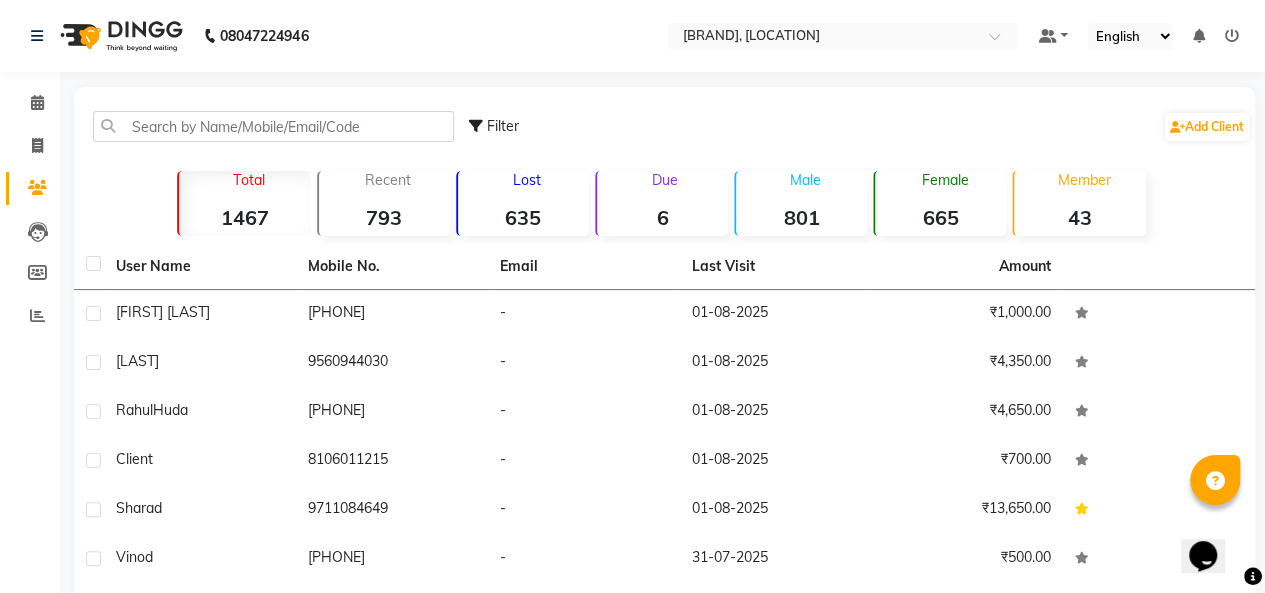 click on "Members" 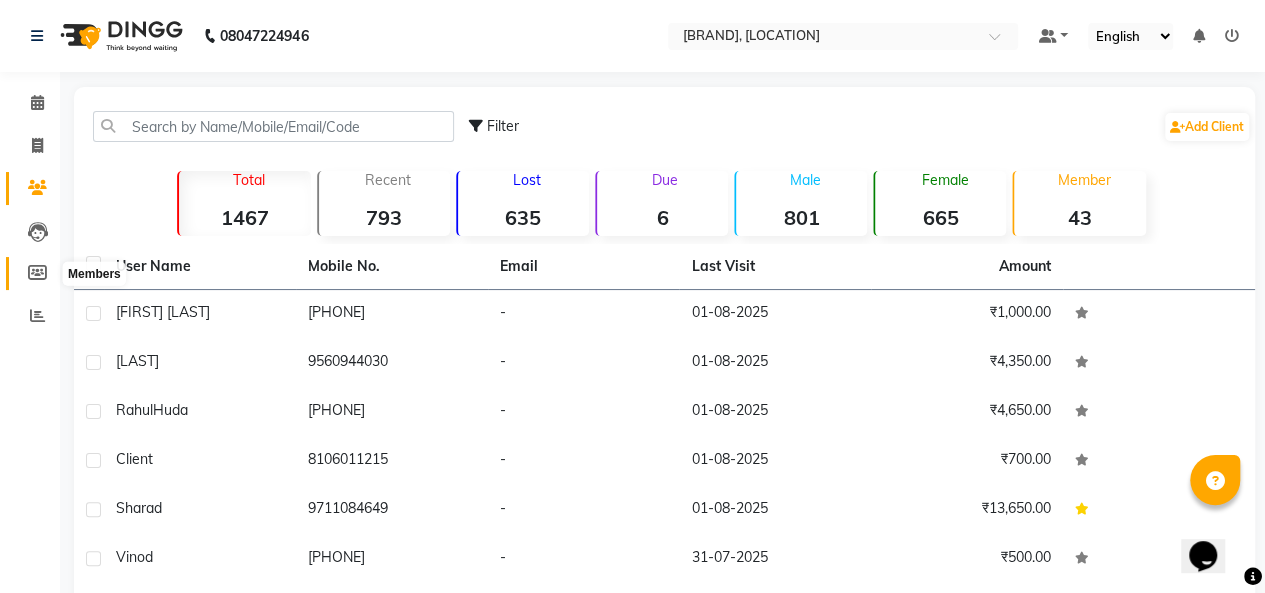 click 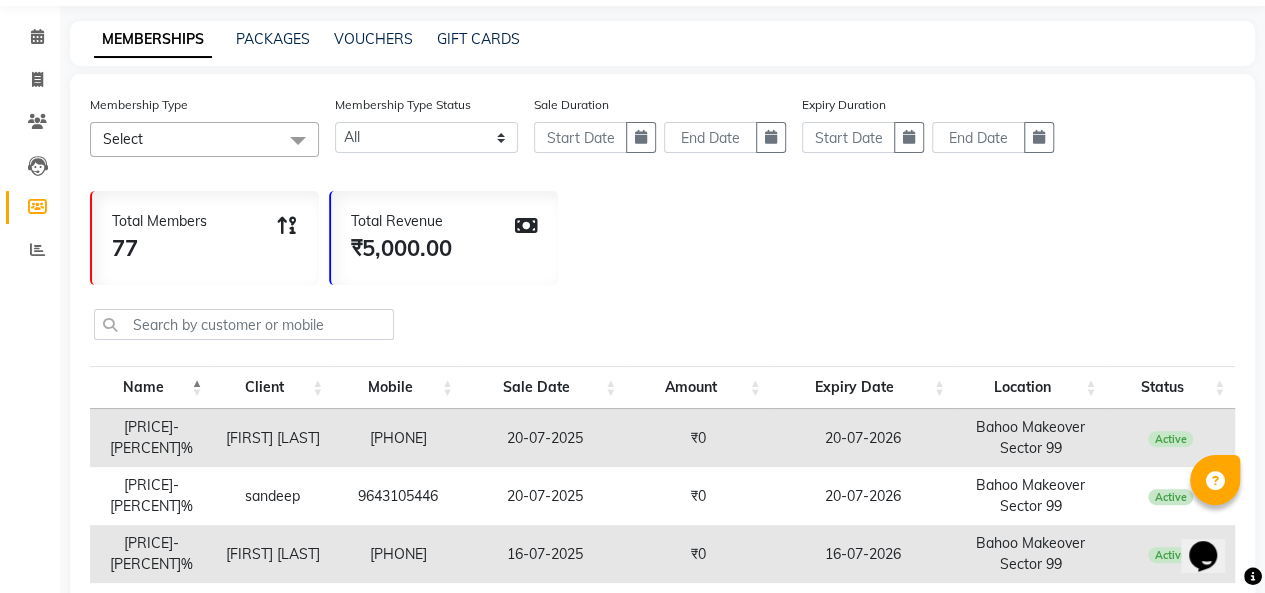 scroll, scrollTop: 0, scrollLeft: 0, axis: both 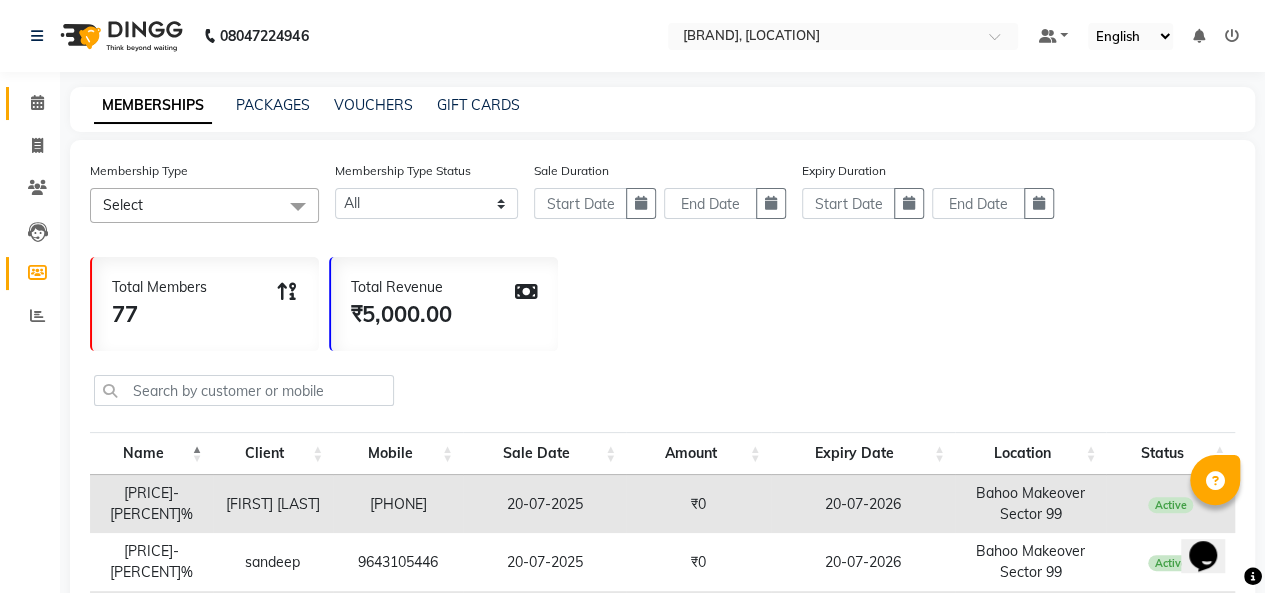 click on "Calendar" 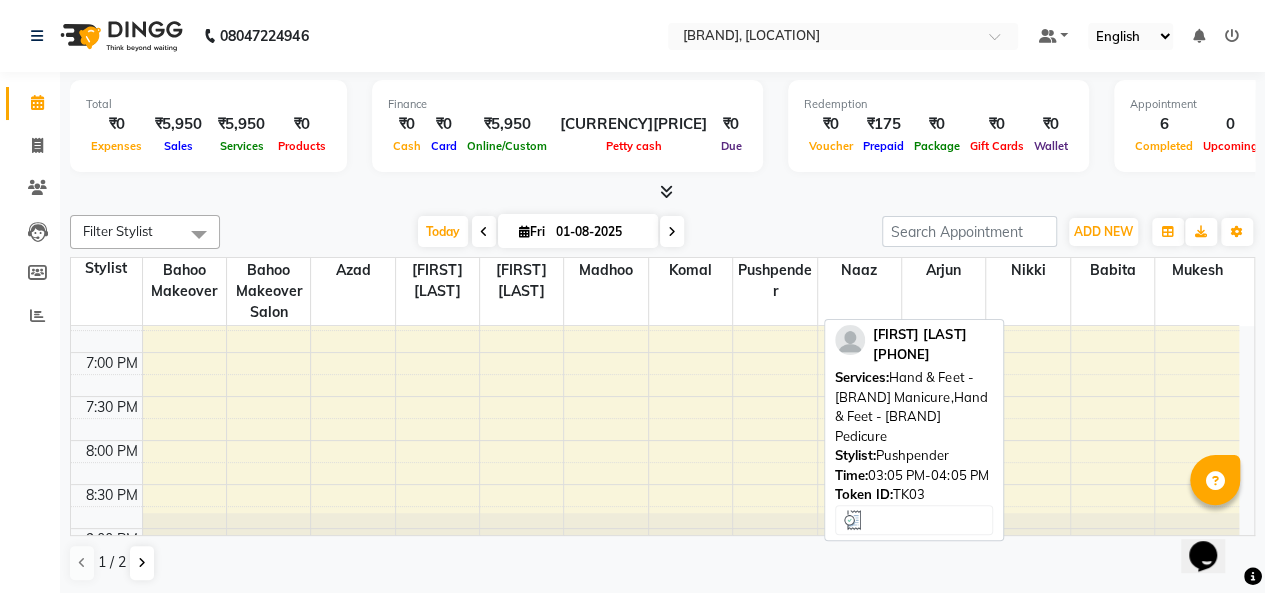 scroll, scrollTop: 915, scrollLeft: 0, axis: vertical 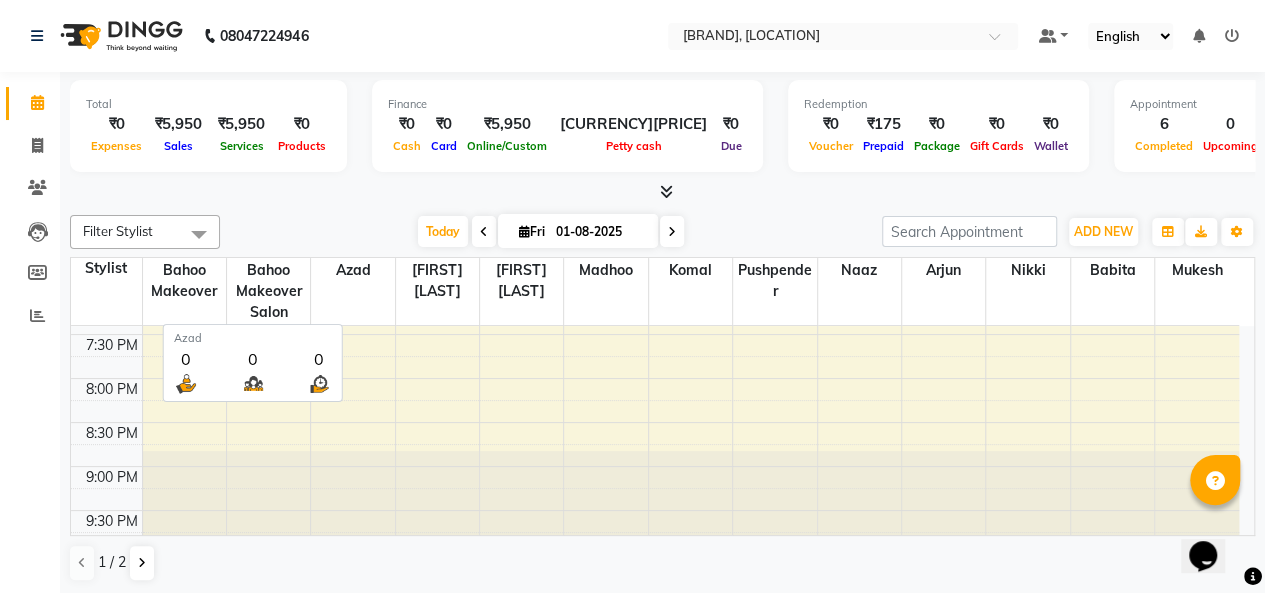 click on "Azad" at bounding box center [352, 270] 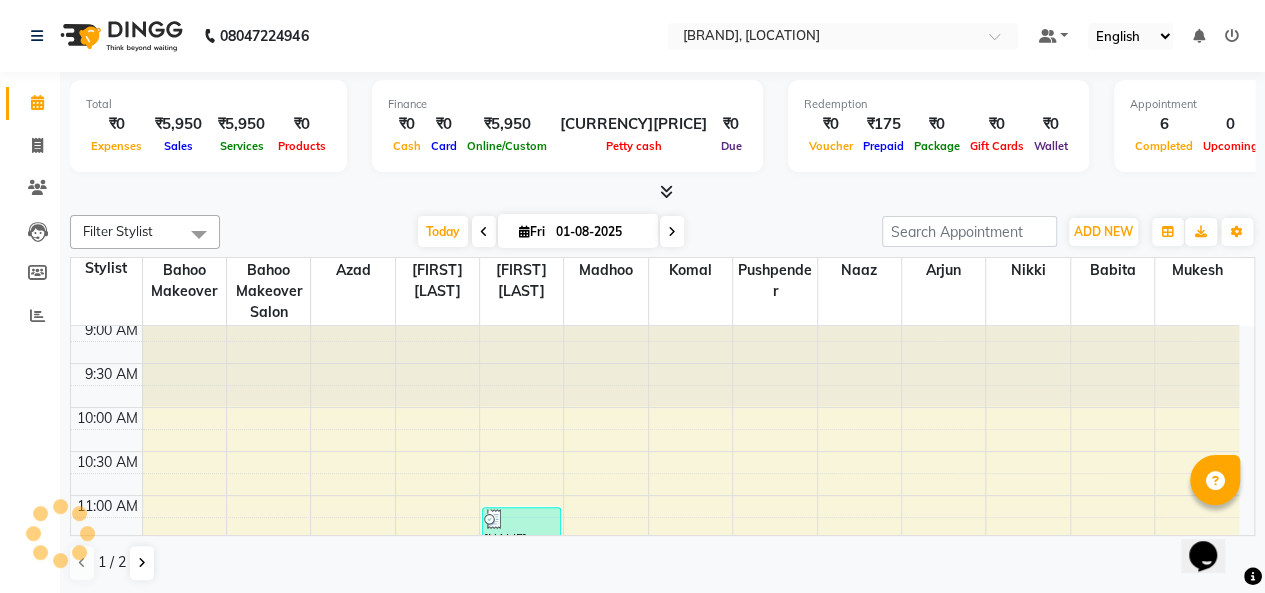 scroll, scrollTop: 0, scrollLeft: 0, axis: both 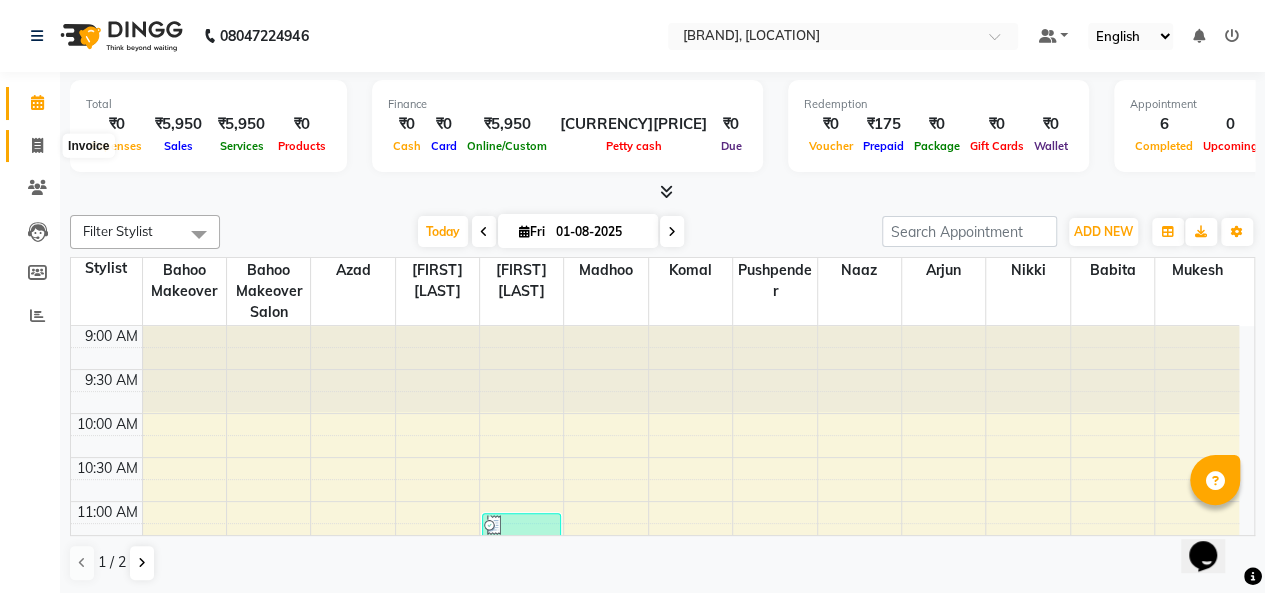click 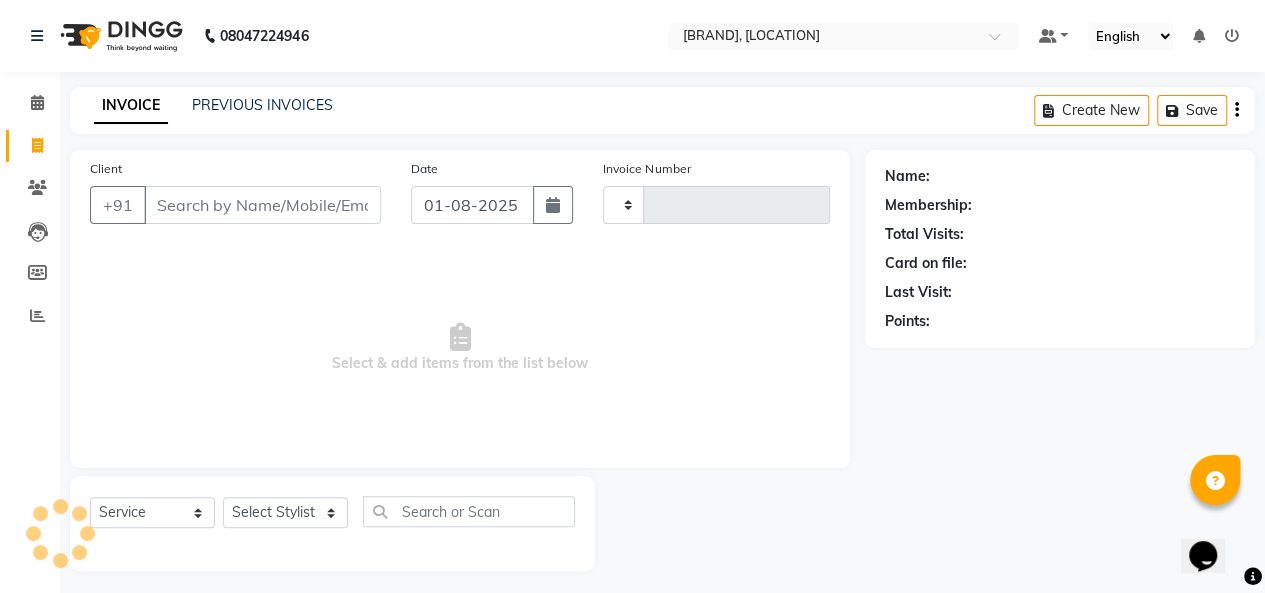 type on "2346" 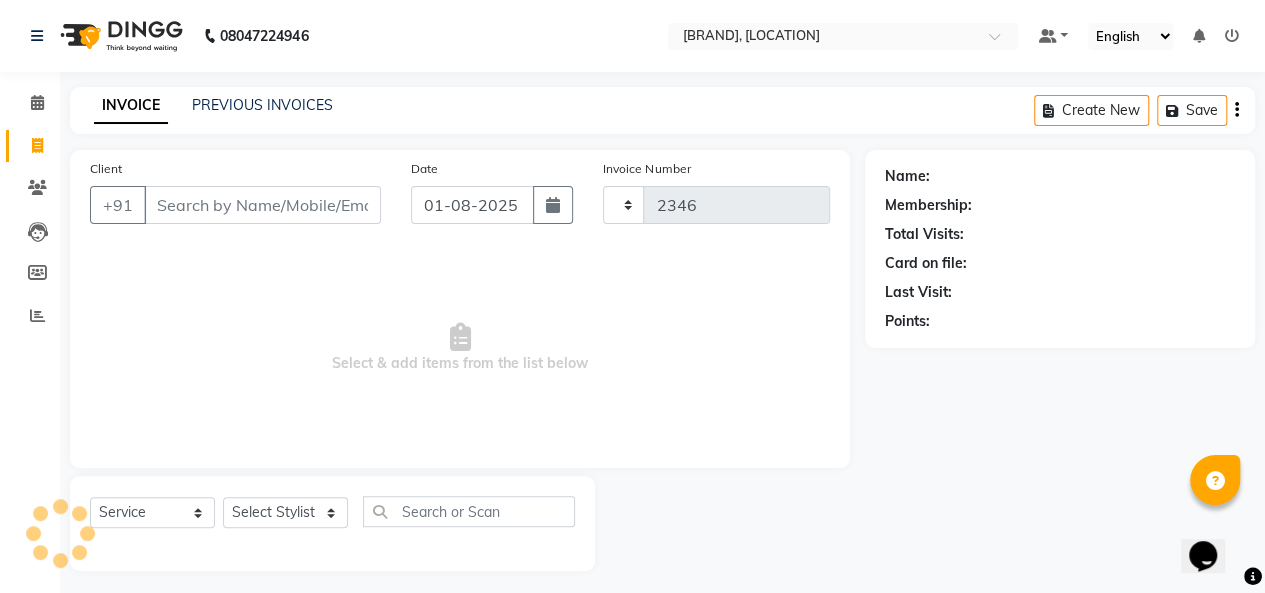 select on "6856" 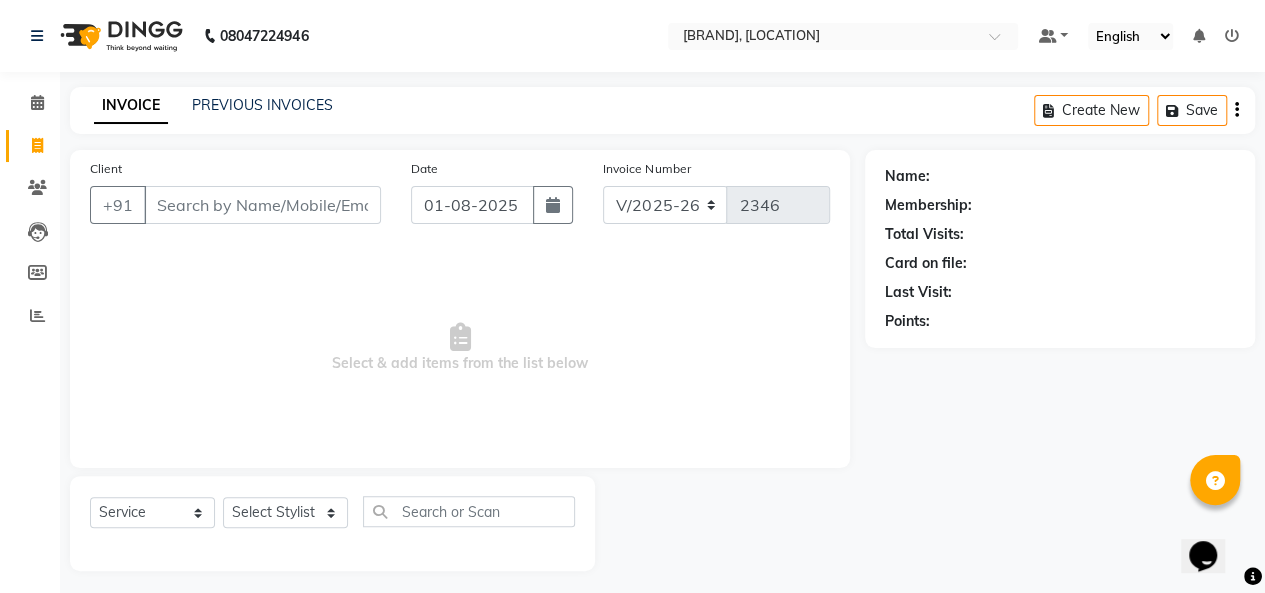 click on "Client" at bounding box center [262, 205] 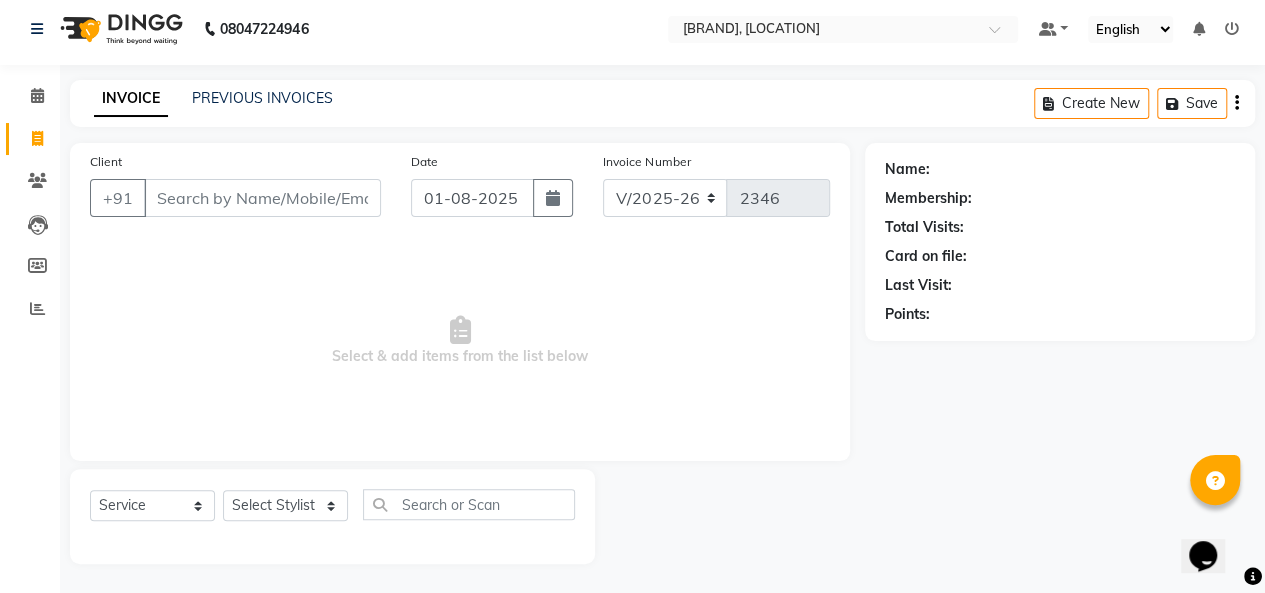 scroll, scrollTop: 0, scrollLeft: 0, axis: both 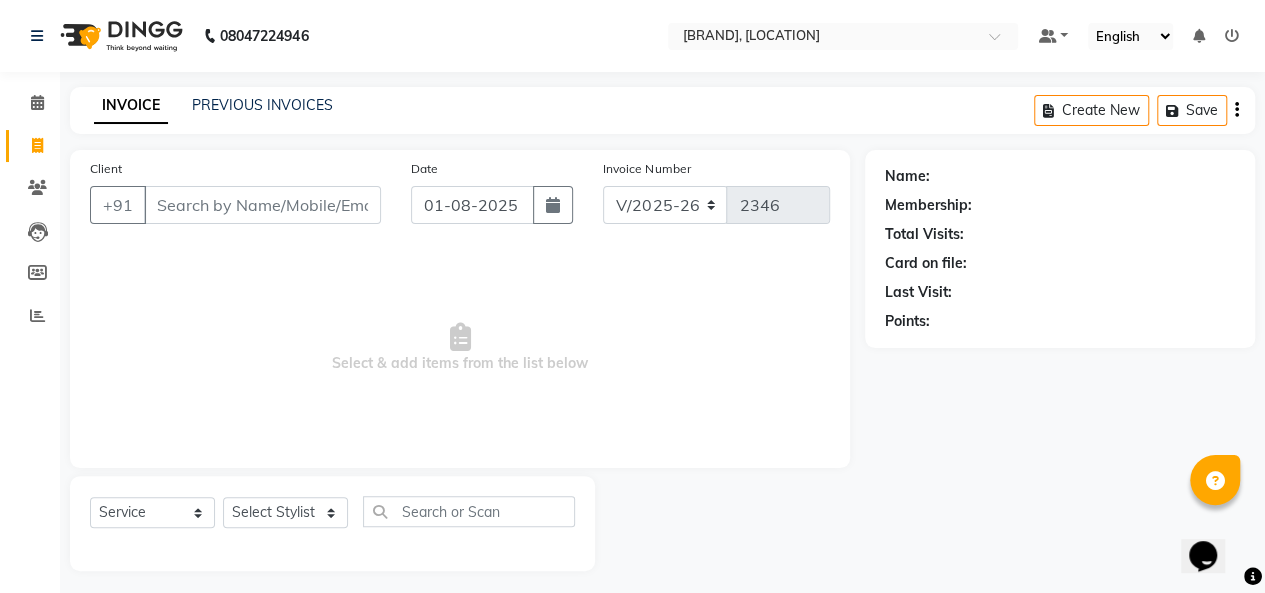 click on "Client" at bounding box center (262, 205) 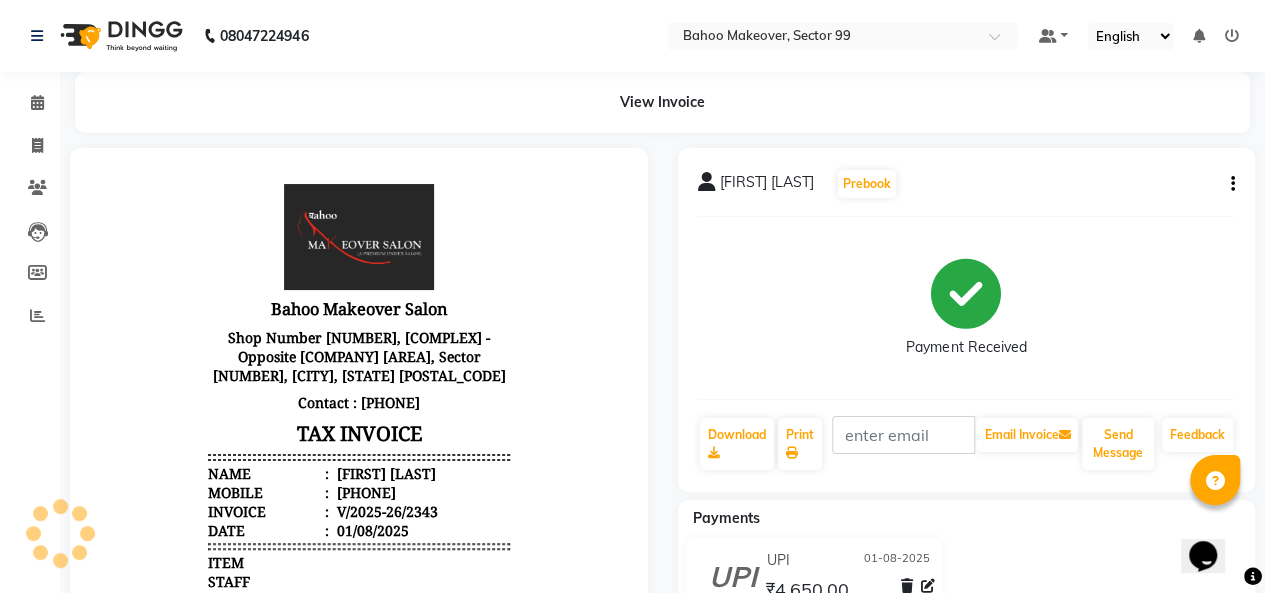 scroll, scrollTop: 0, scrollLeft: 0, axis: both 